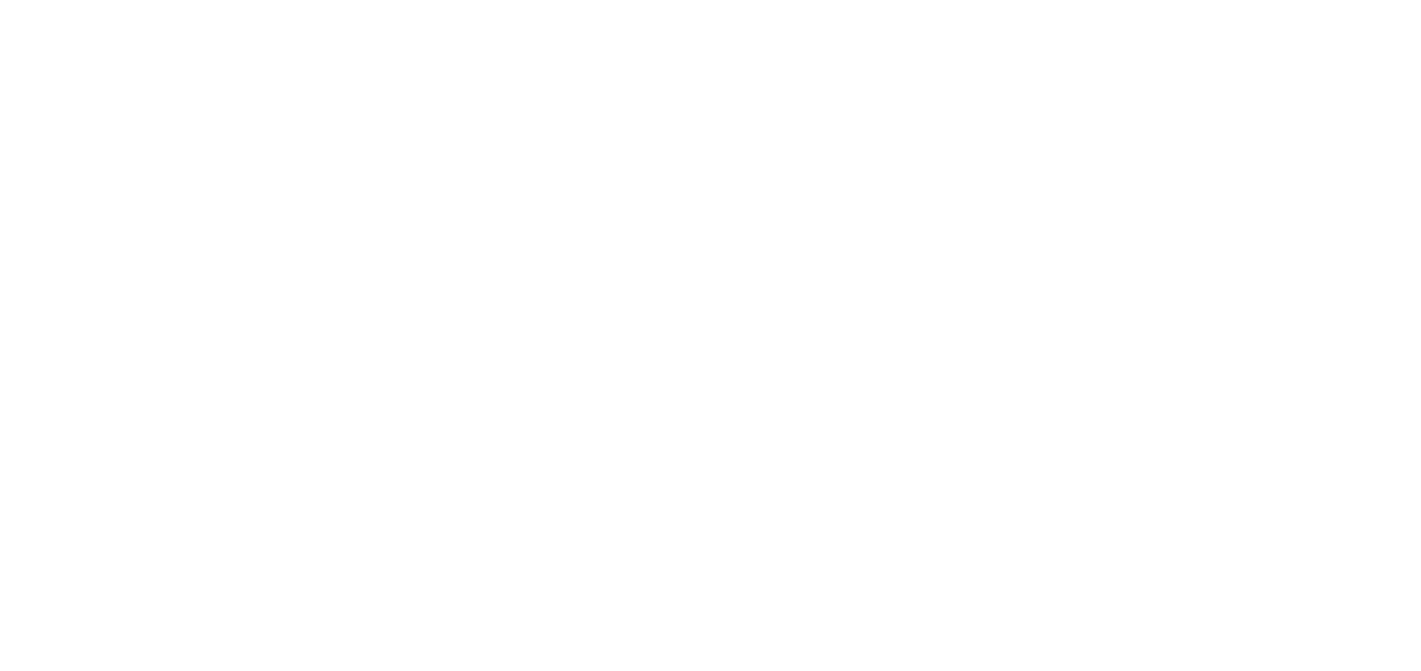 scroll, scrollTop: 0, scrollLeft: 0, axis: both 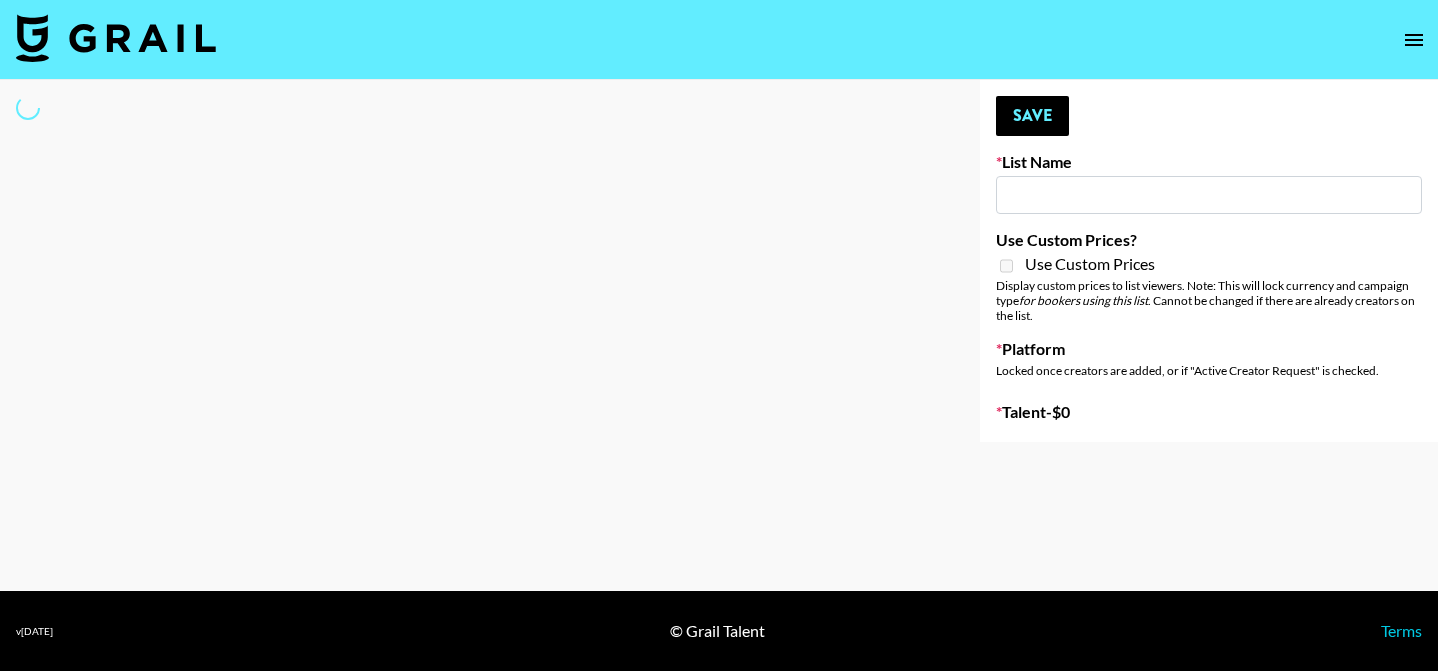 type on "[PERSON_NAME] Dedicated Video List" 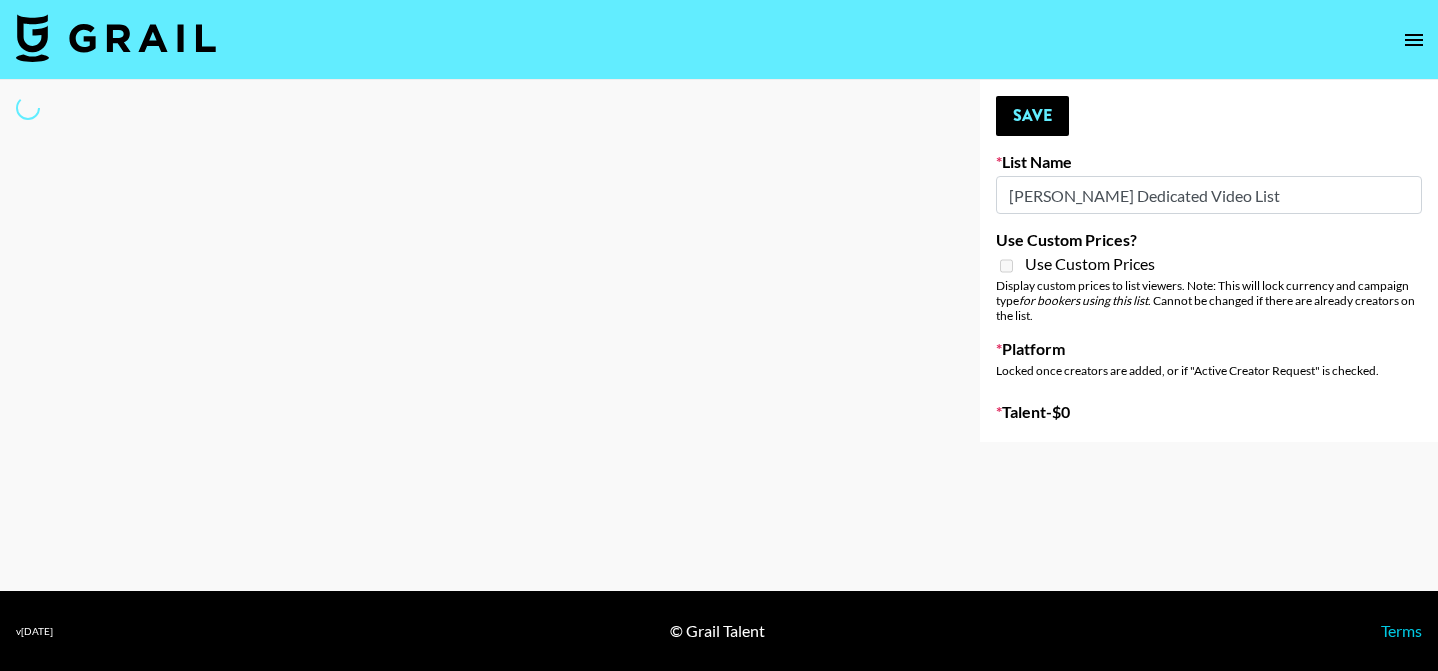 select on "Song" 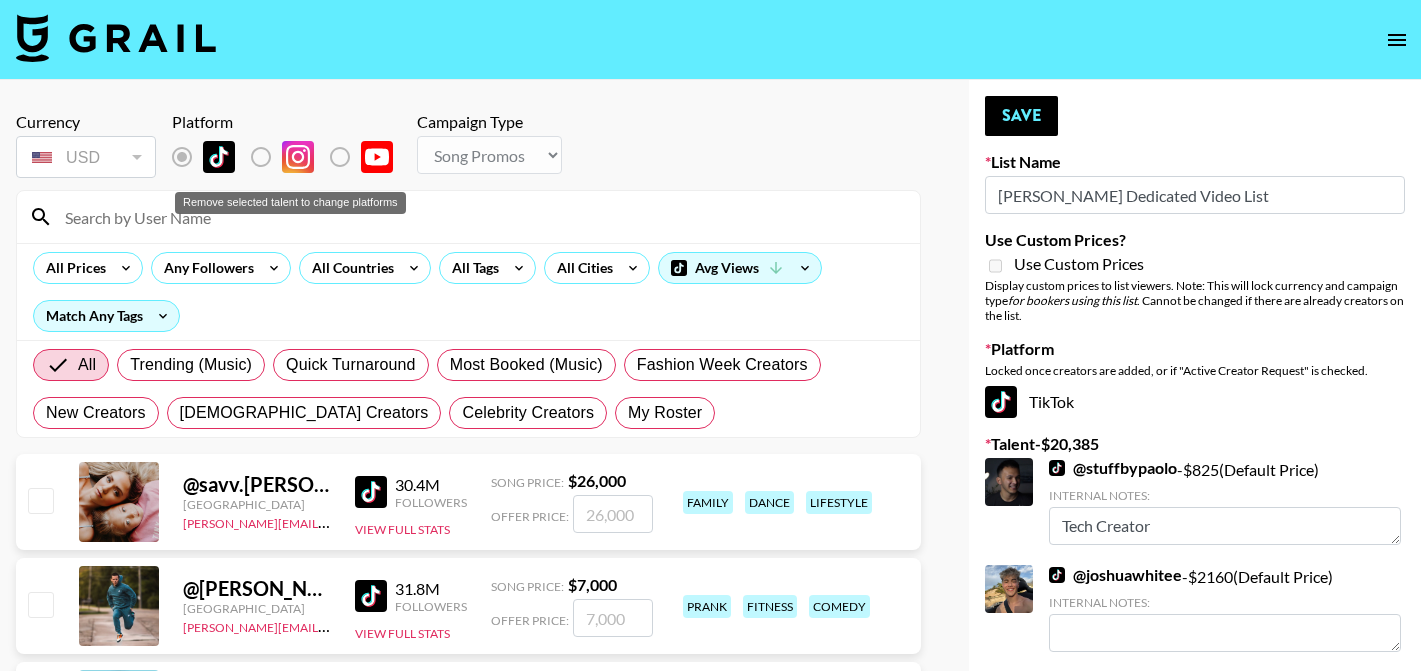 click at bounding box center (356, 157) 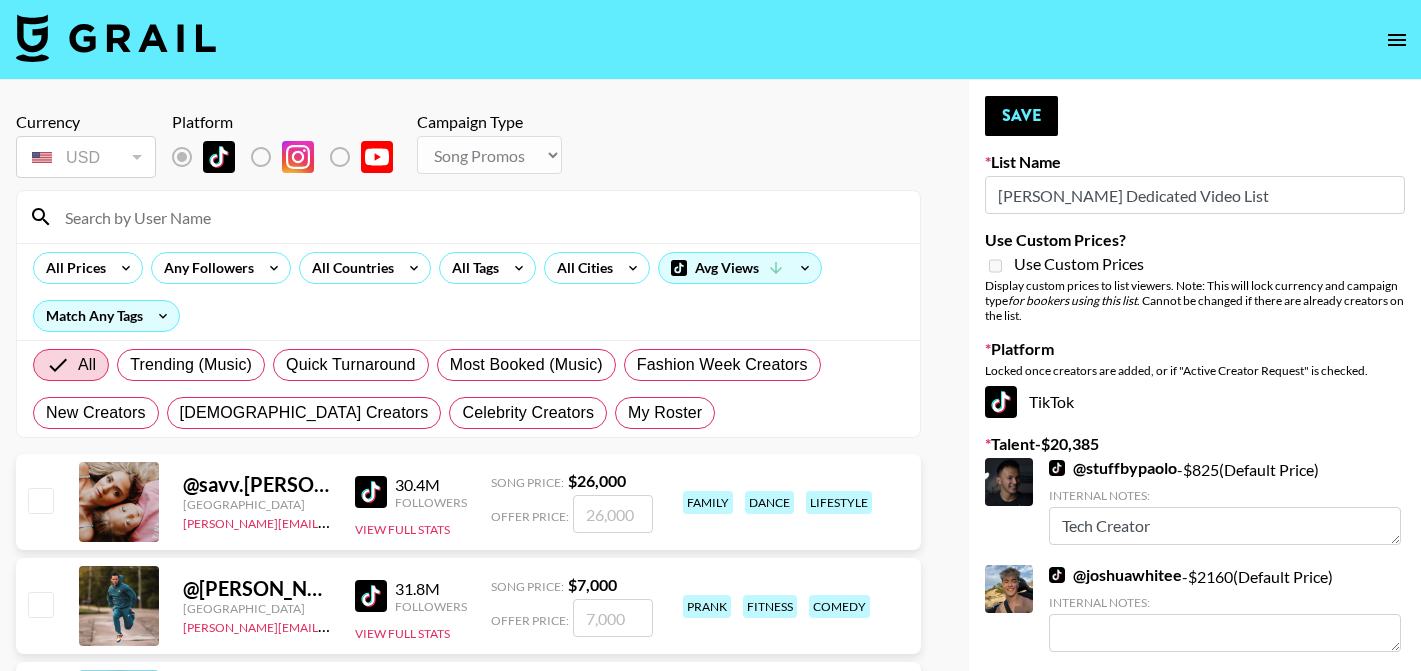 click at bounding box center [480, 217] 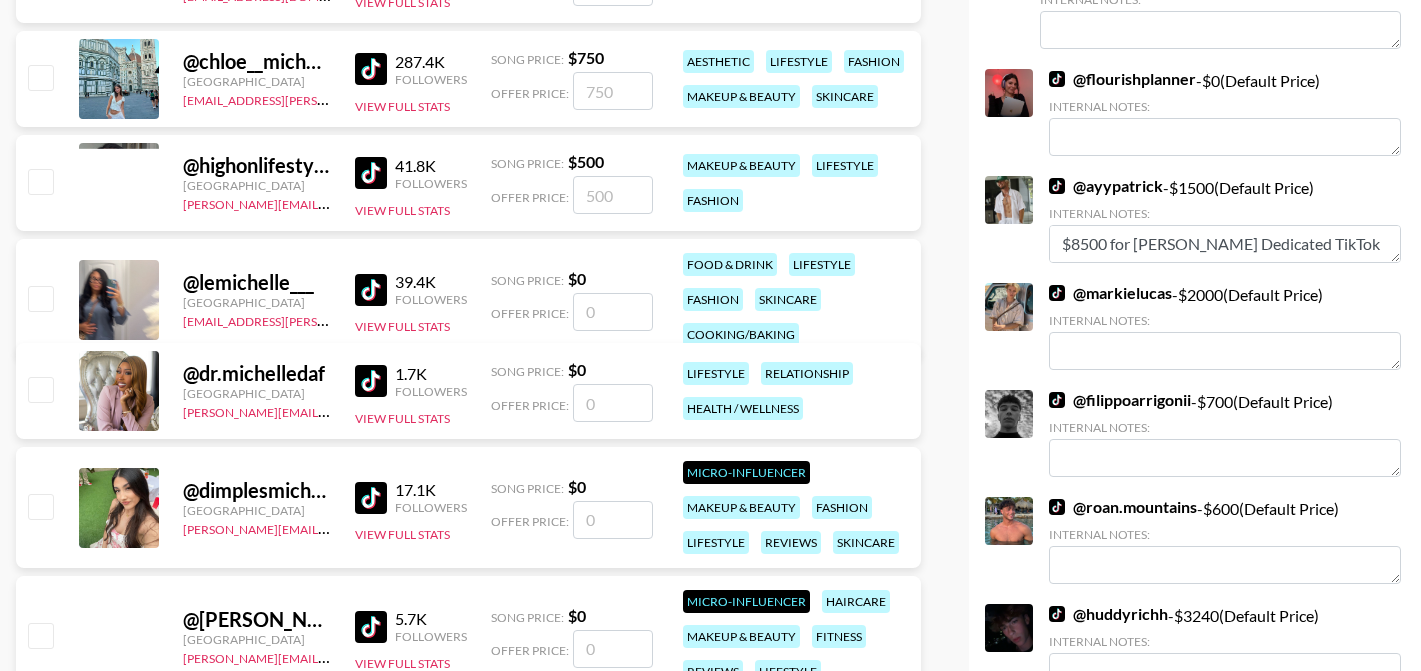 scroll, scrollTop: 2200, scrollLeft: 0, axis: vertical 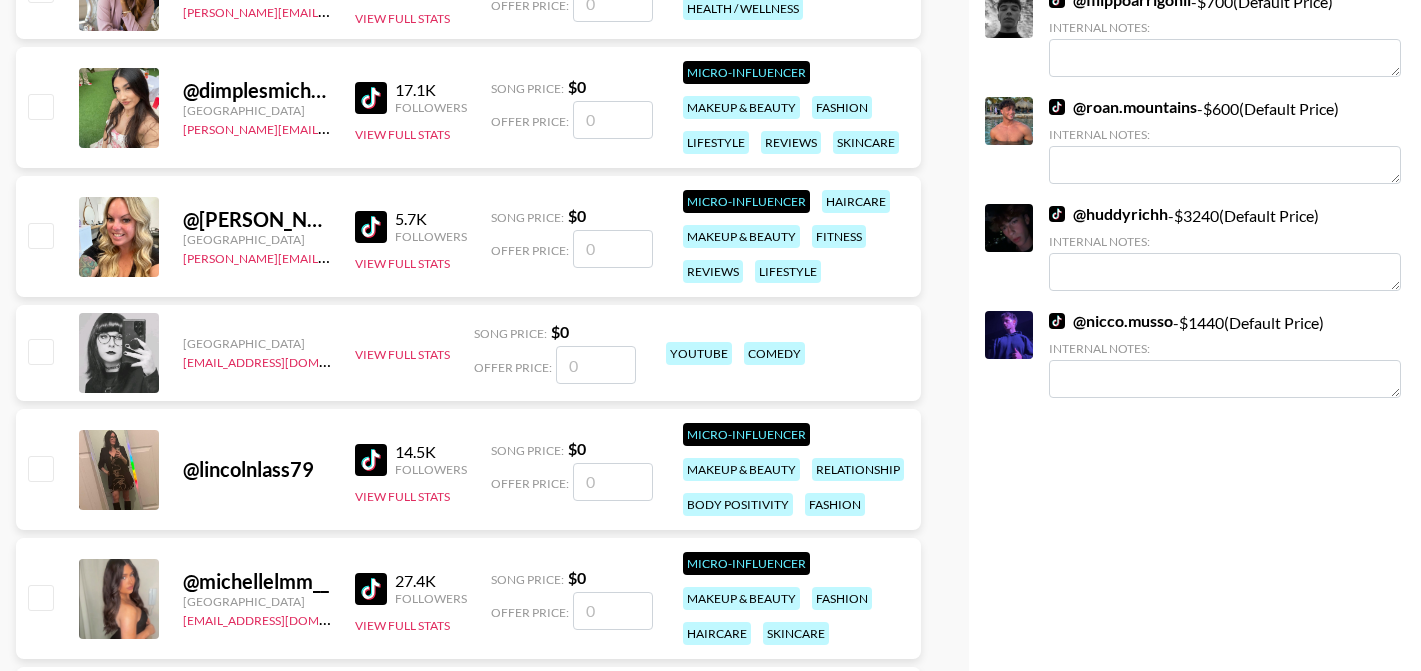 type on "[PERSON_NAME]" 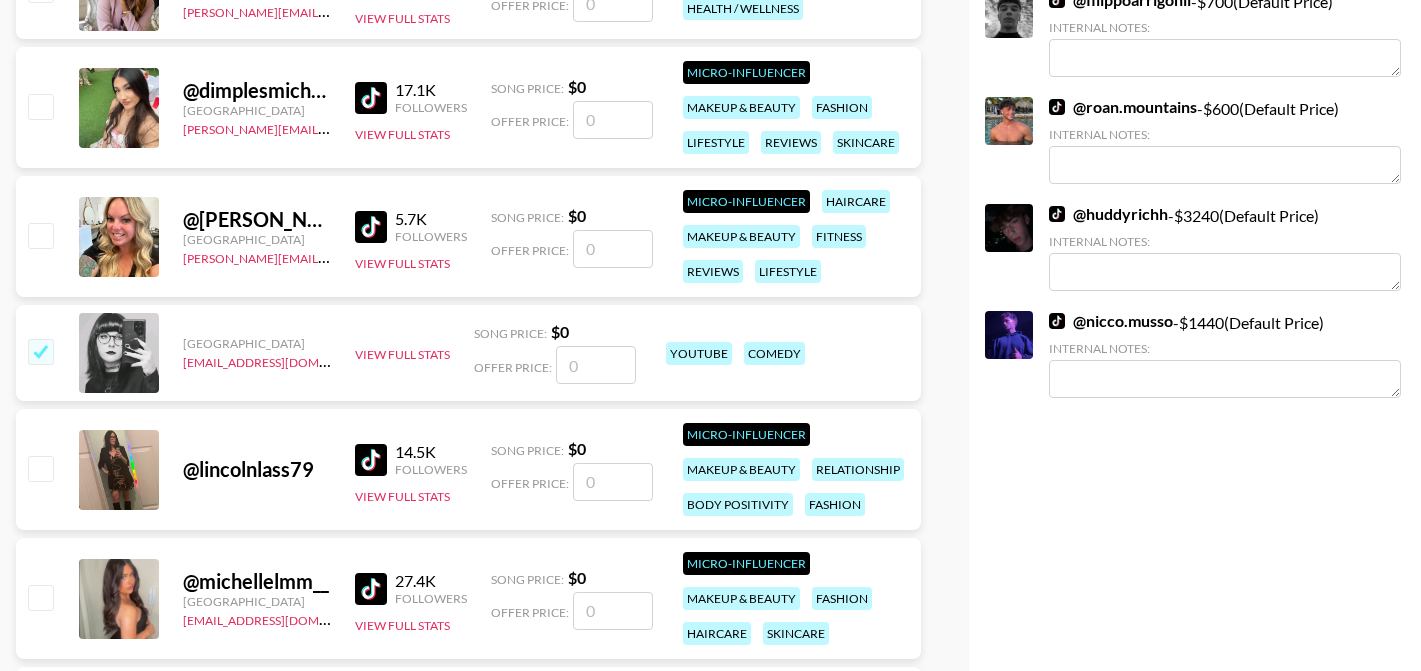 checkbox on "true" 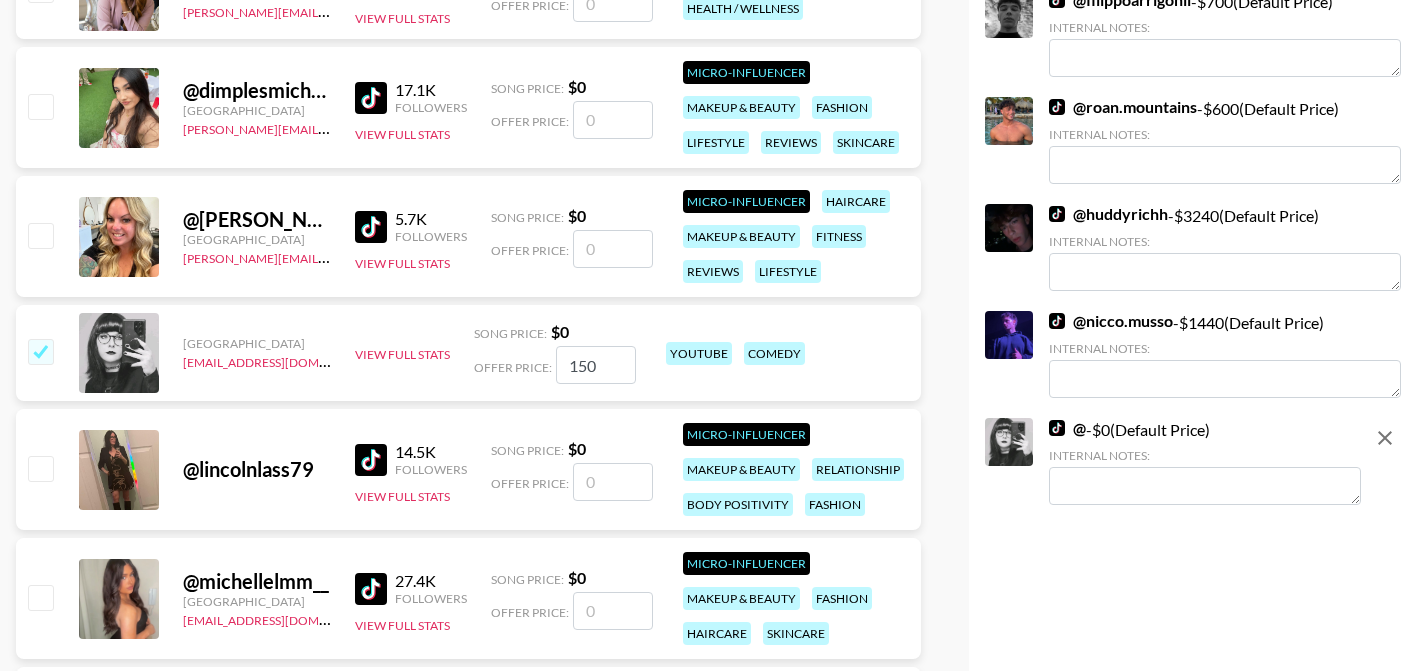 type on "1500" 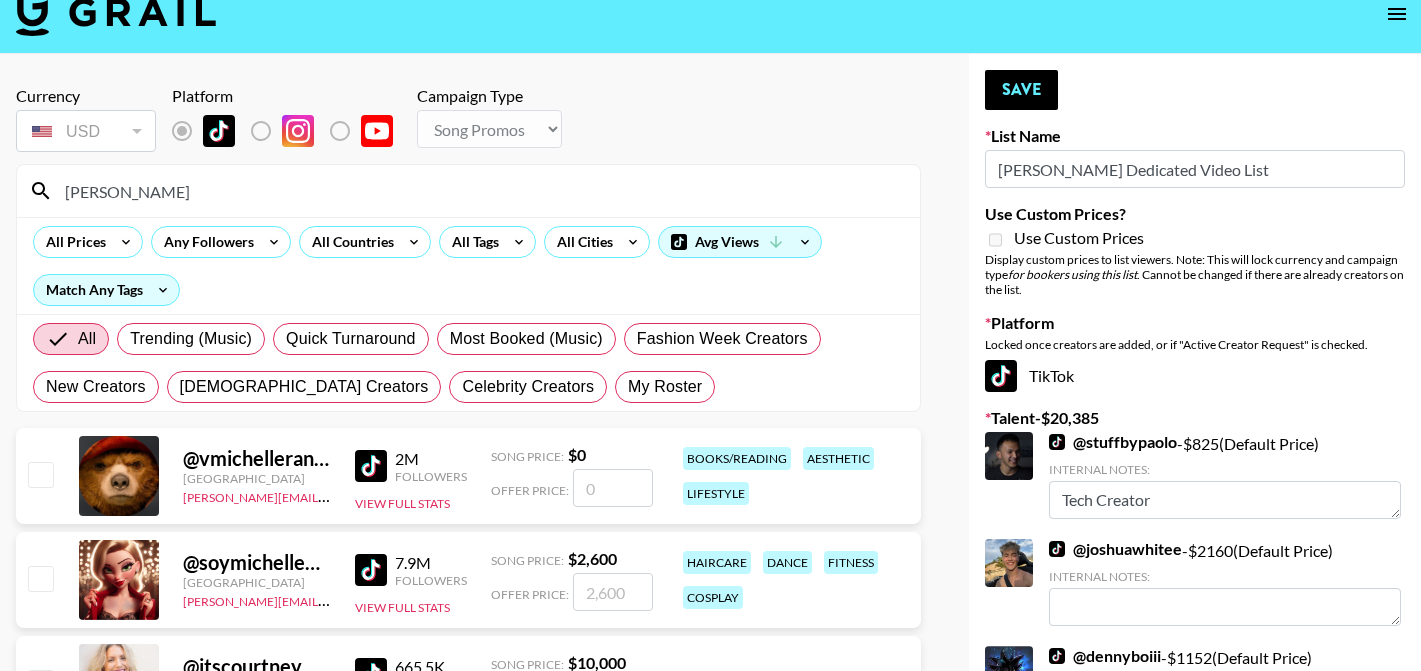 scroll, scrollTop: 0, scrollLeft: 0, axis: both 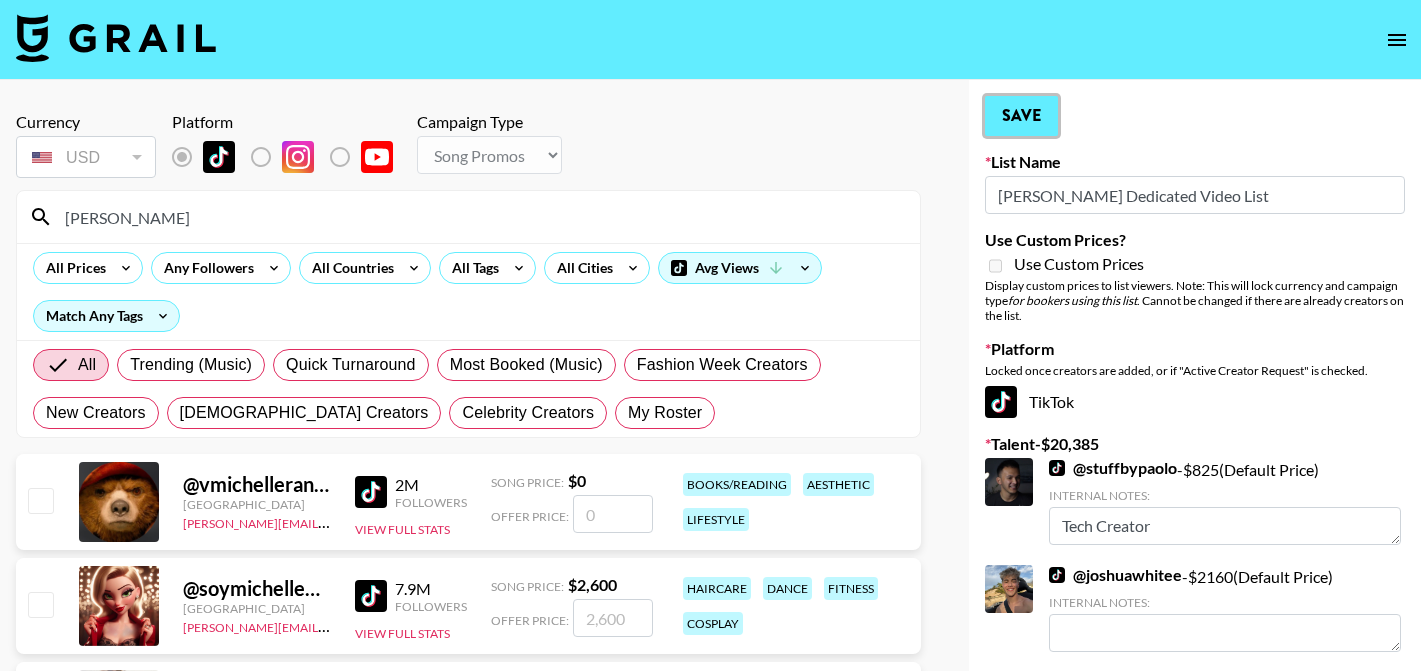 click on "Save" at bounding box center (1021, 116) 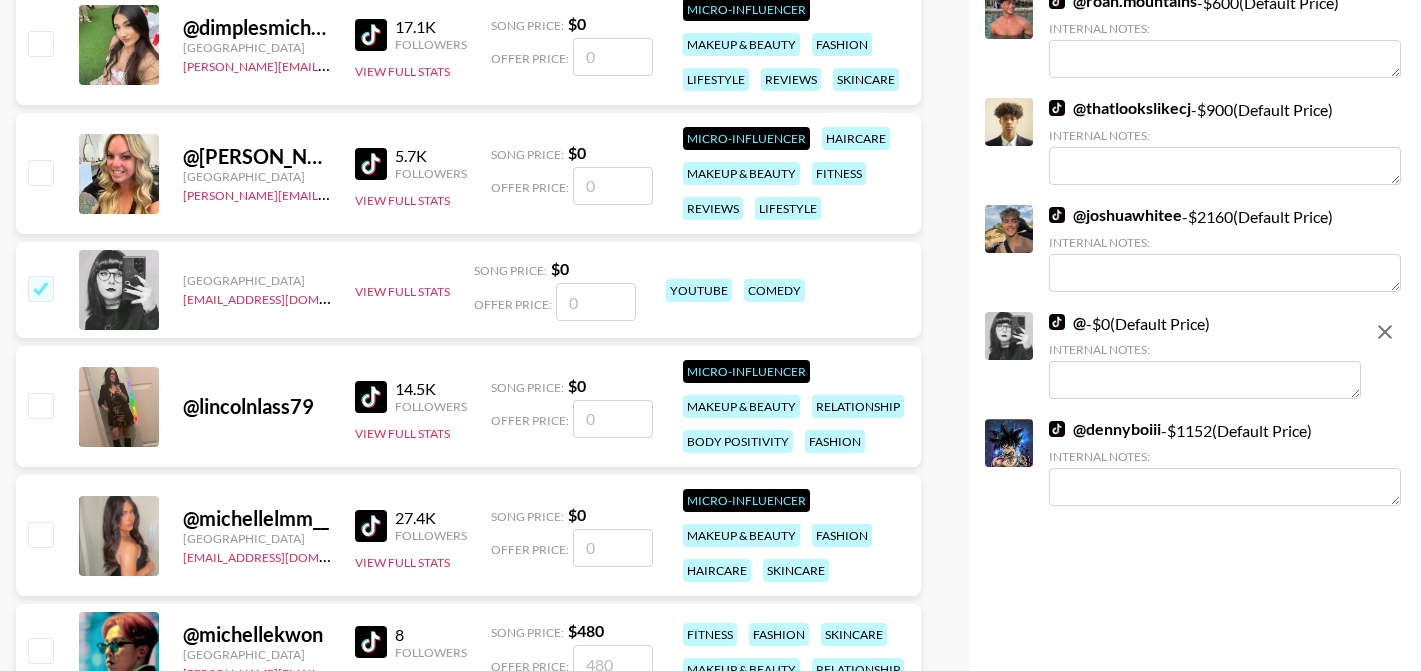 scroll, scrollTop: 2264, scrollLeft: 0, axis: vertical 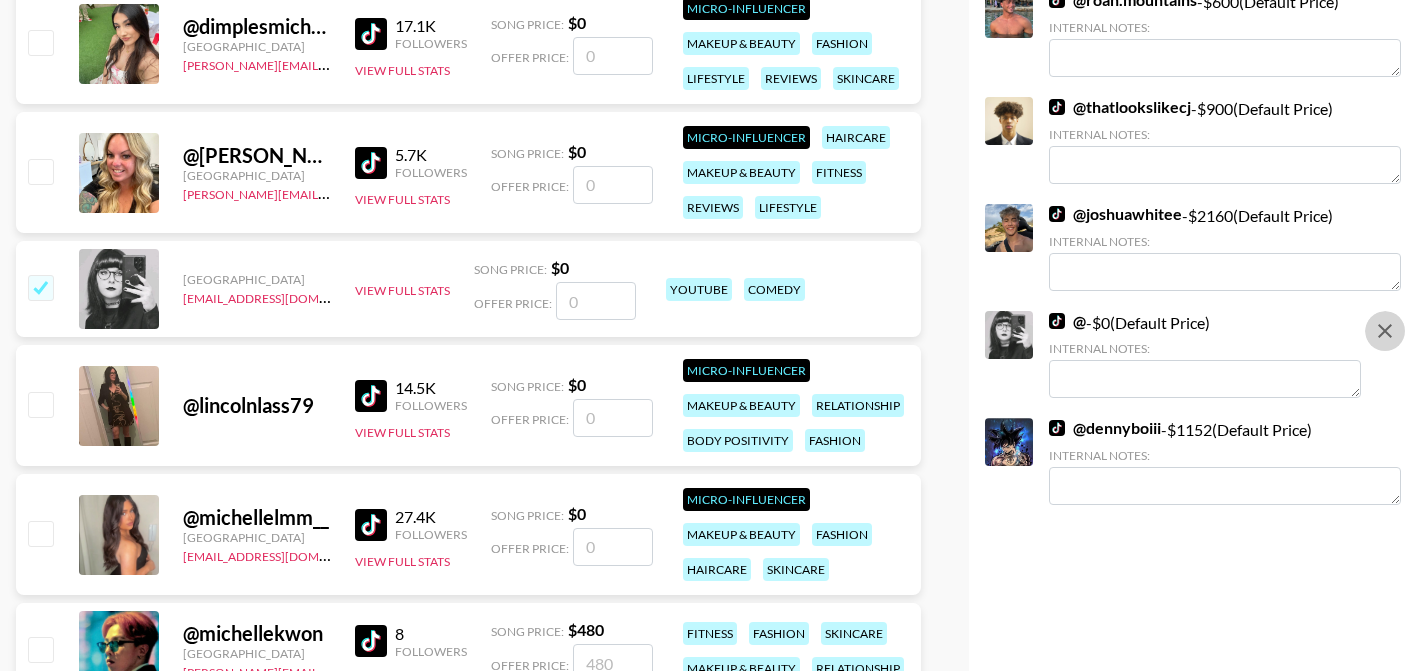 click 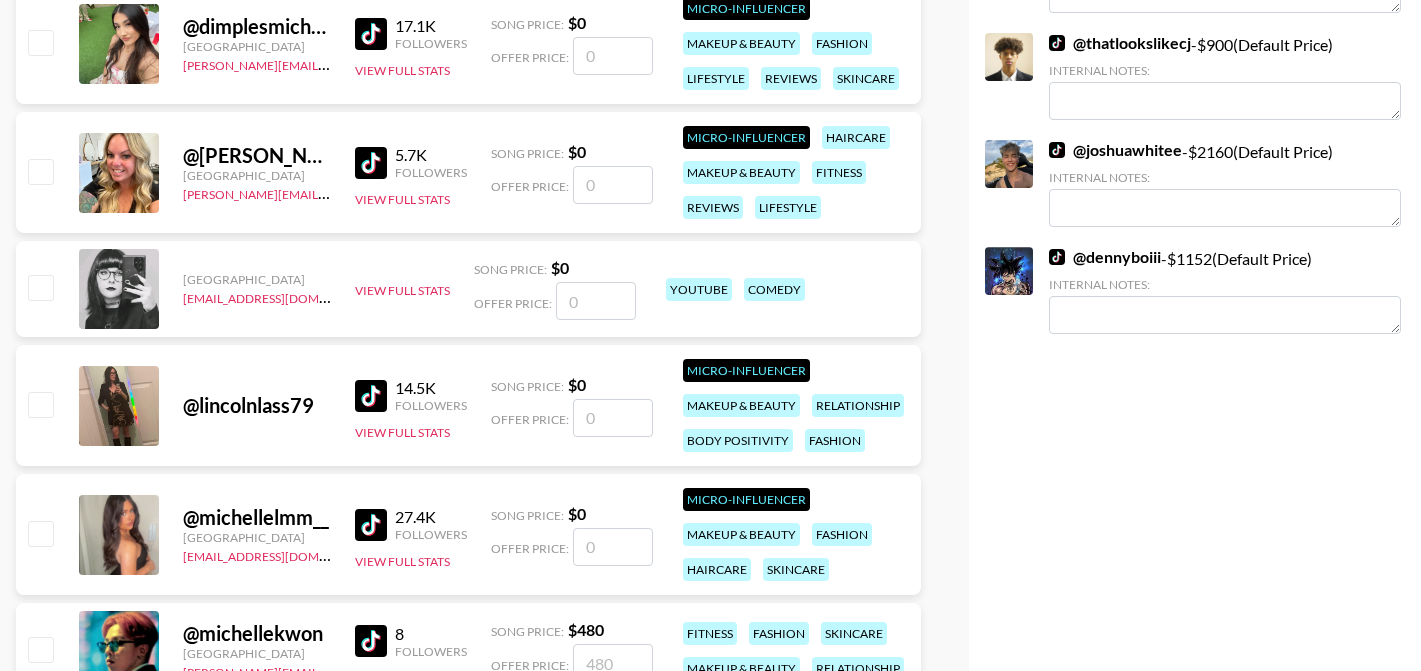 click at bounding box center [596, 301] 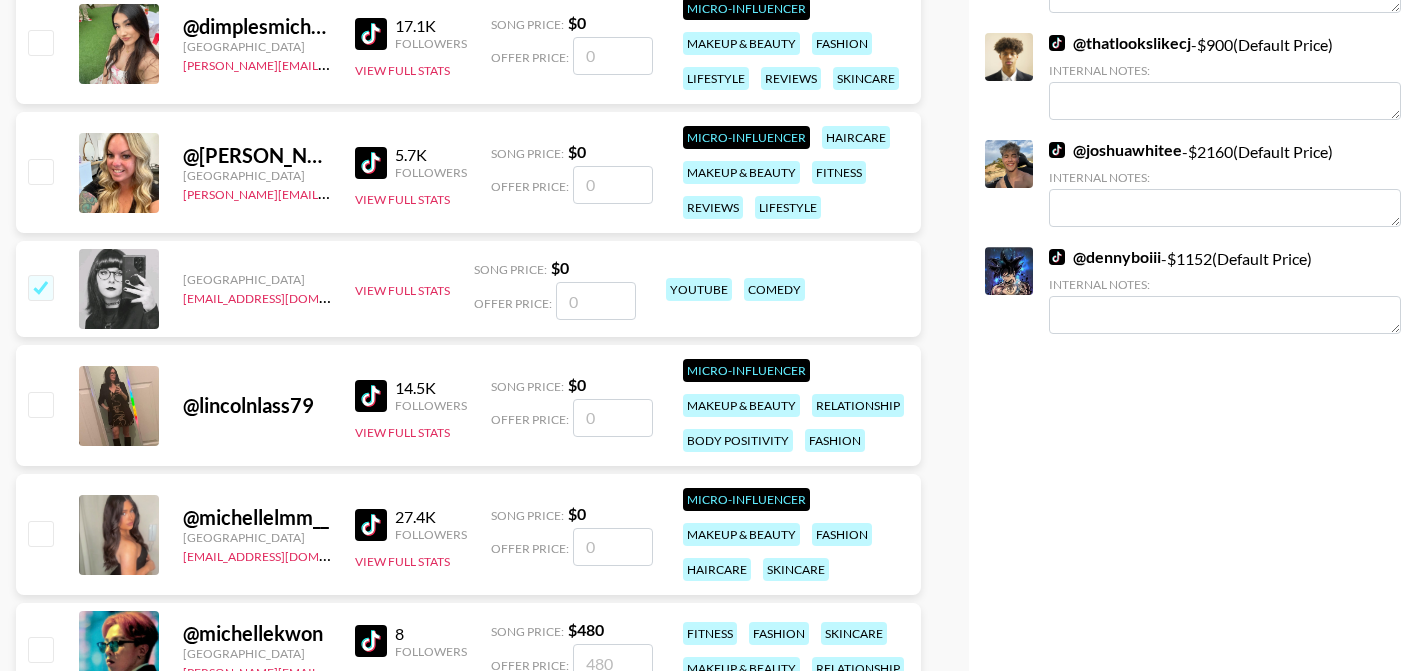 checkbox on "true" 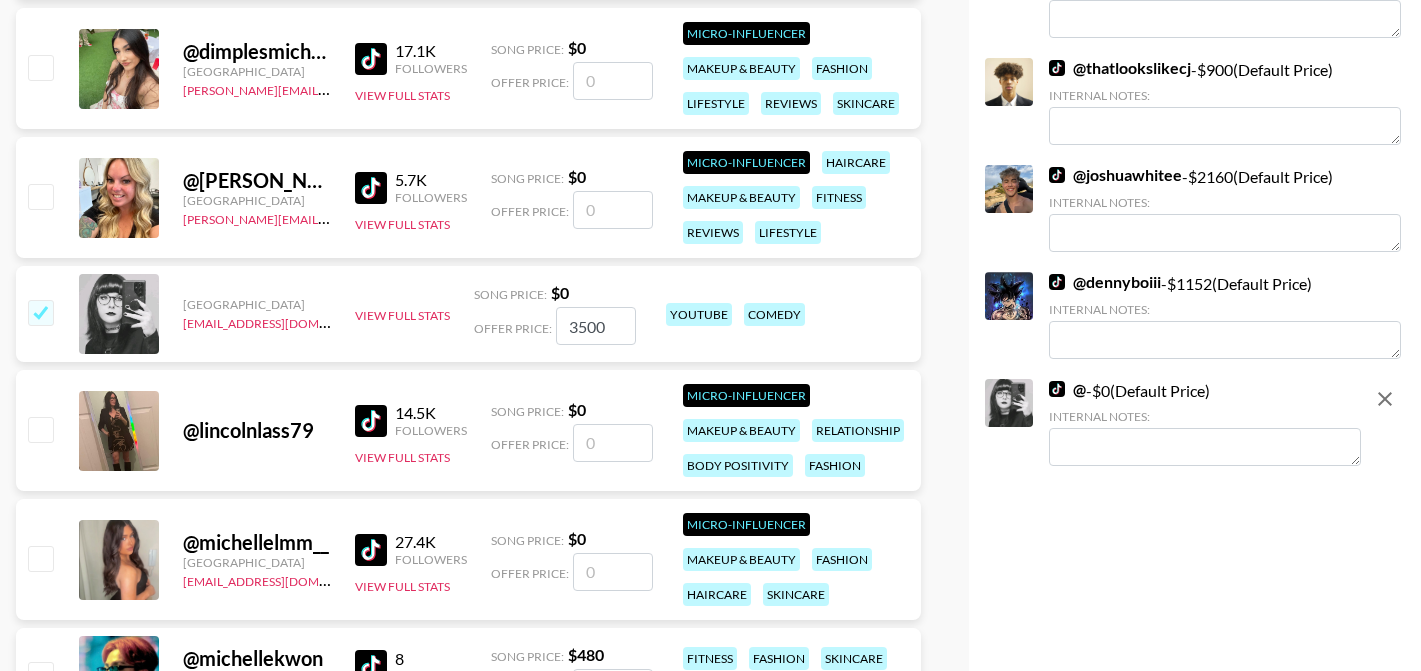 scroll, scrollTop: 2264, scrollLeft: 0, axis: vertical 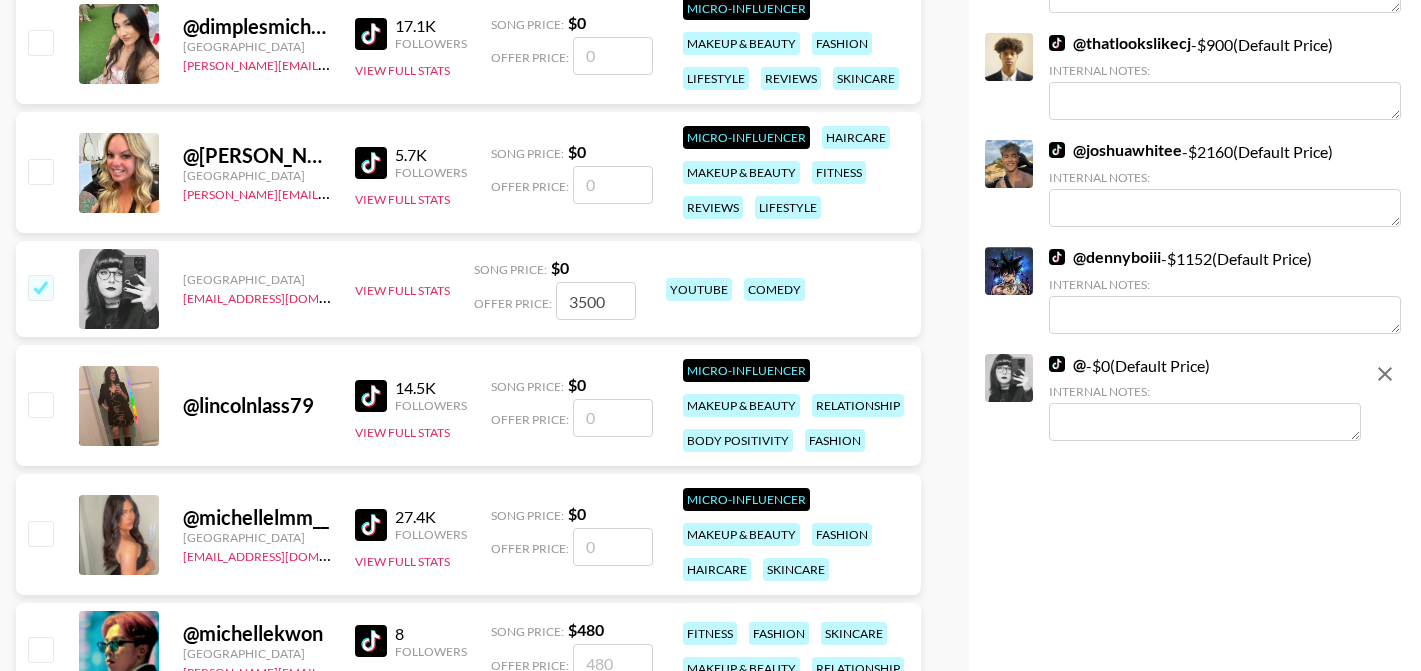 type on "3500" 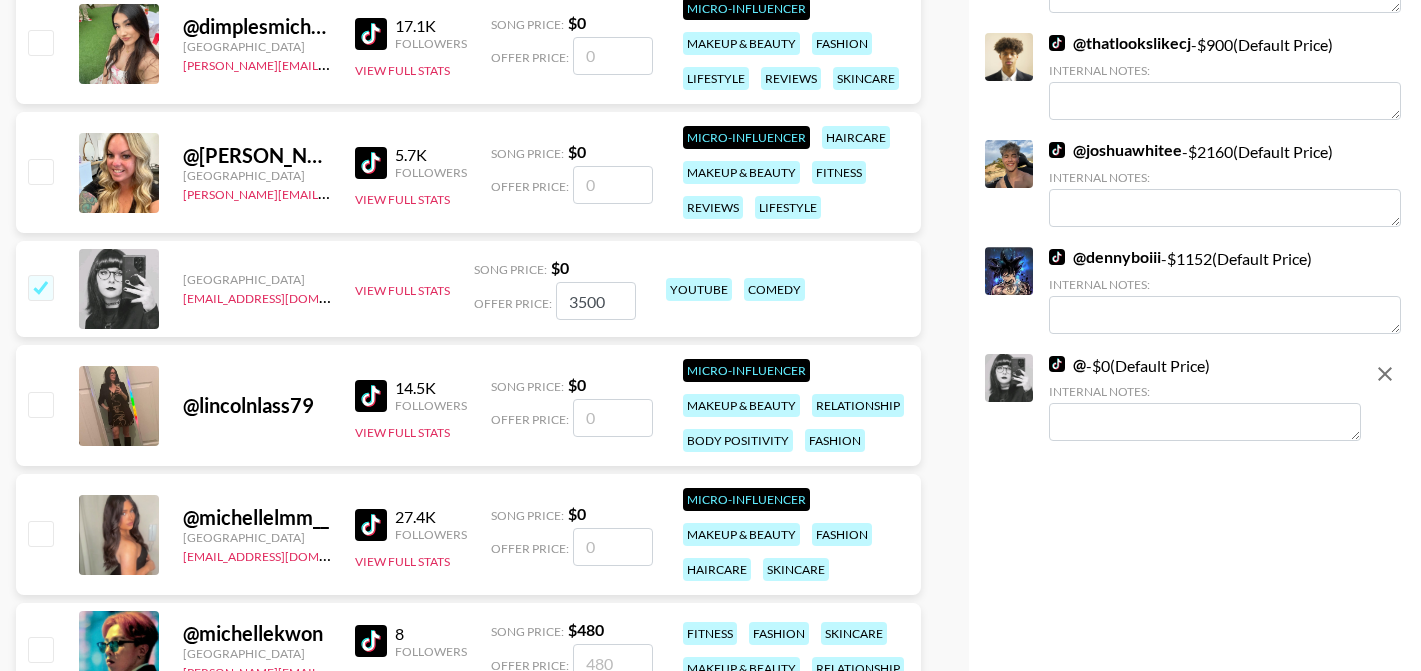 click at bounding box center (1205, 422) 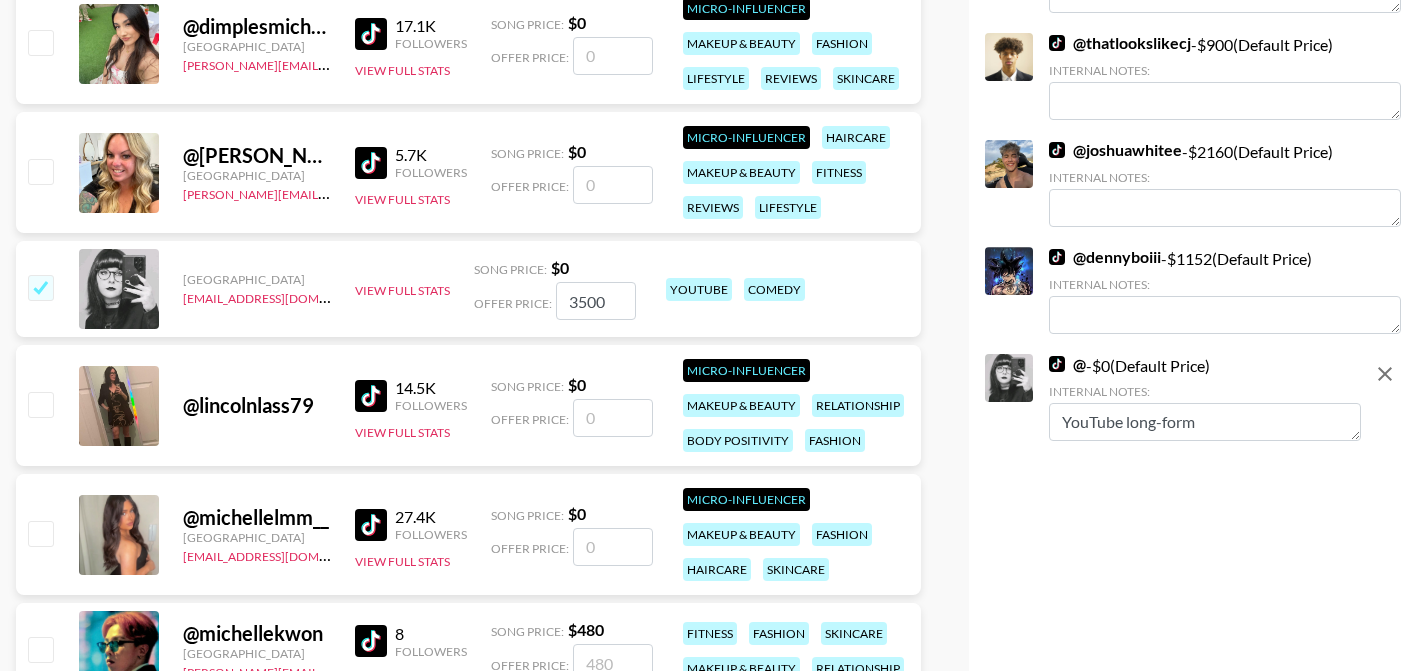 click on "Your changes have been saved! Save List Name Readdy AI Dedicated Video List Use Custom Prices? Use Custom Prices Display custom prices to list viewers. Note: This will lock currency and campaign type  for bookers using this list . Cannot be changed if there are already creators on the list. Platform Locked once creators are added, or if "Active Creator Request" is checked.  TikTok Talent -  $ 20,385 @ kjordyyy  -  $ 0  (Default Price) Internal Notes: $4000 for TT Video @ justinthenickofcrime  -  $ 1000  (Default Price) Internal Notes: @ markielucas  -  $ 2000  (Default Price) Internal Notes: @ ayypatrick  -  $ 1500  (Default Price) Internal Notes: $8500 for Readdy AI Dedicated TikTok video @ jackgordonyt  -  $ 0  (Default Price) Internal Notes: @ jalenparkerr  -  $ 400  (Default Price) Internal Notes: @ filippoarrigonii  -  $ 700  (Default Price) Internal Notes: @ colin.snyder  -  $ 1728  (Default Price) Internal Notes: @ valstechtalk  -  $ 500  (Default Price) Internal Notes: @ stuffbypaolo  -  $ @" at bounding box center (1195, -597) 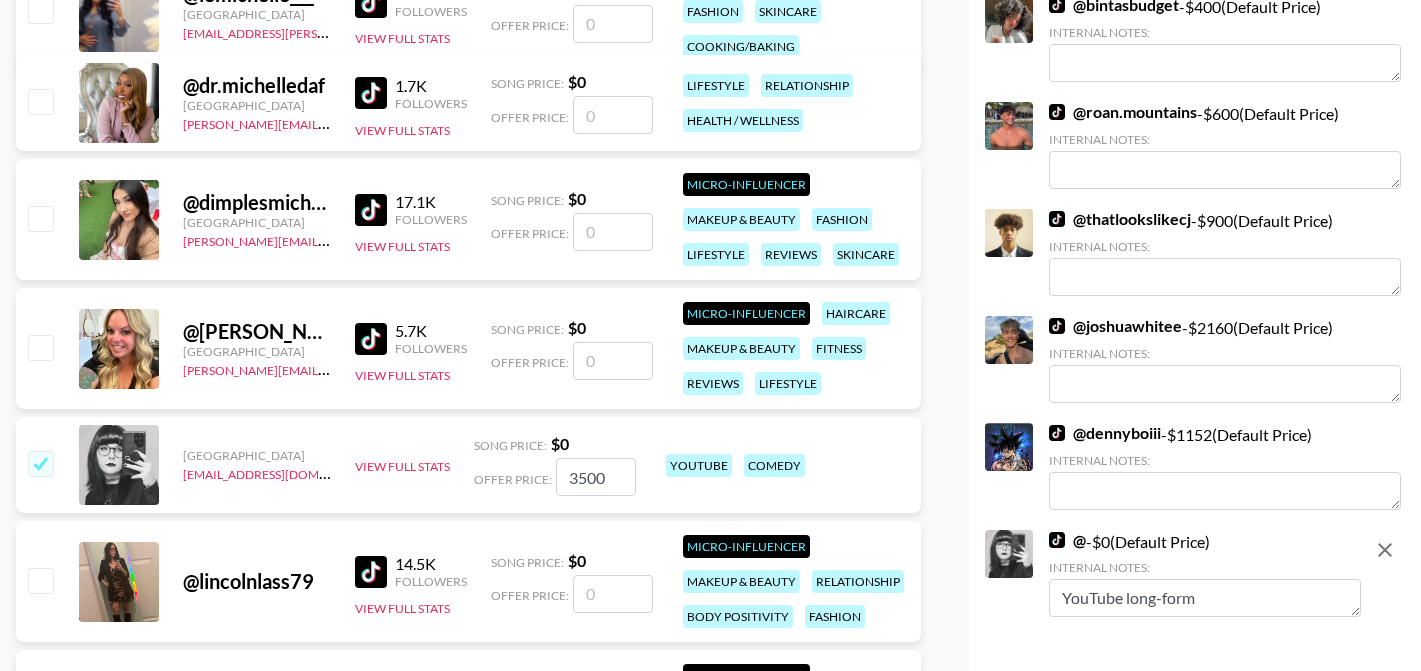 scroll, scrollTop: 2364, scrollLeft: 0, axis: vertical 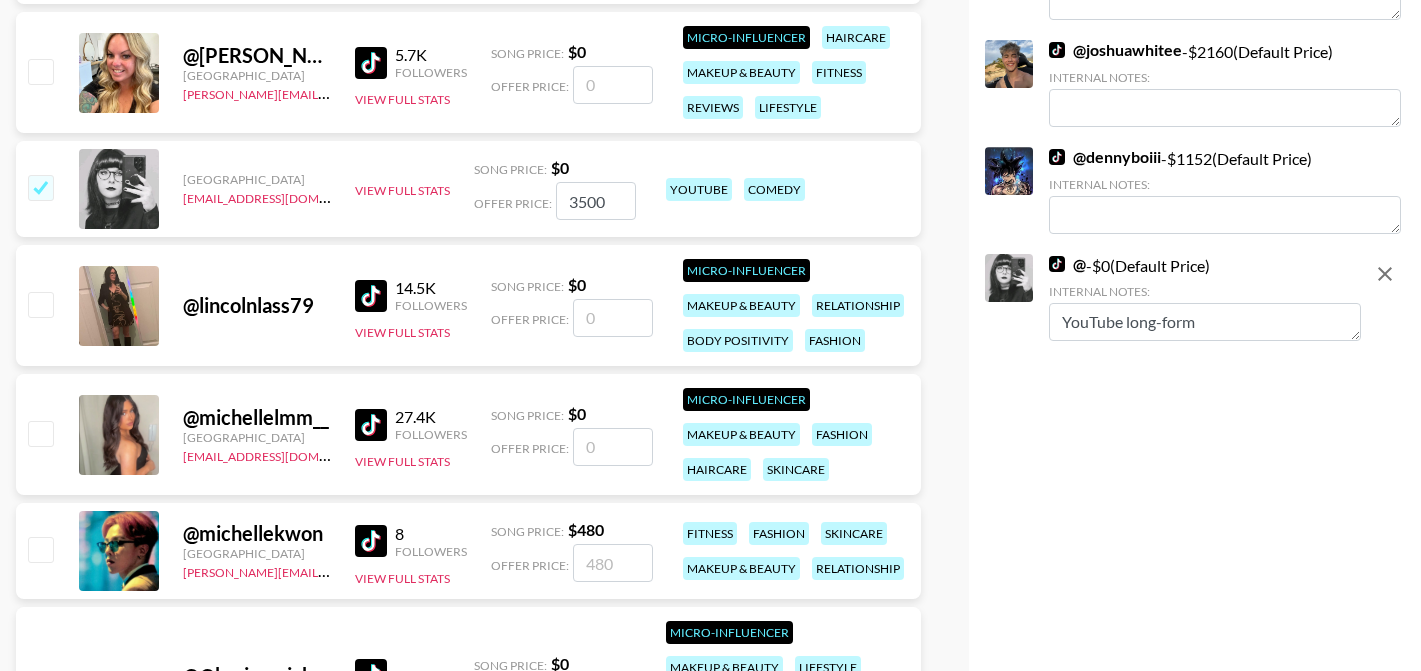 click on "YouTube long-form" at bounding box center (1205, 322) 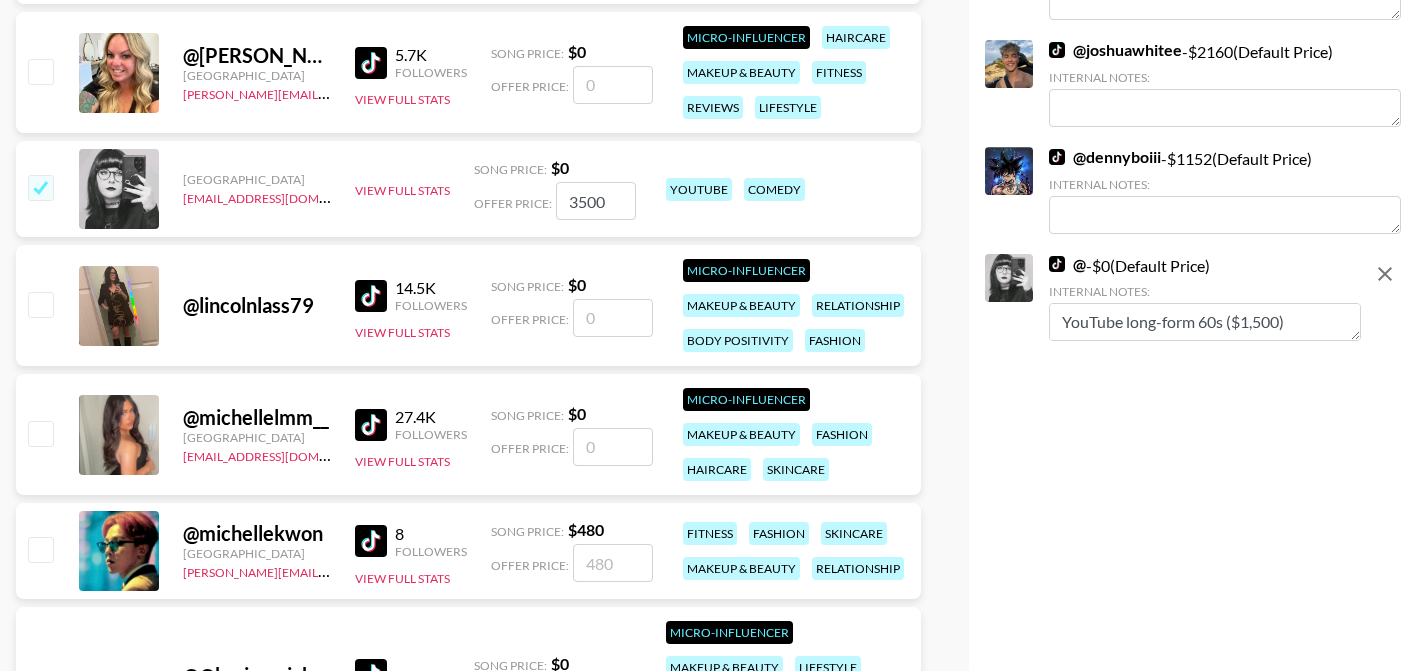 scroll, scrollTop: 15, scrollLeft: 0, axis: vertical 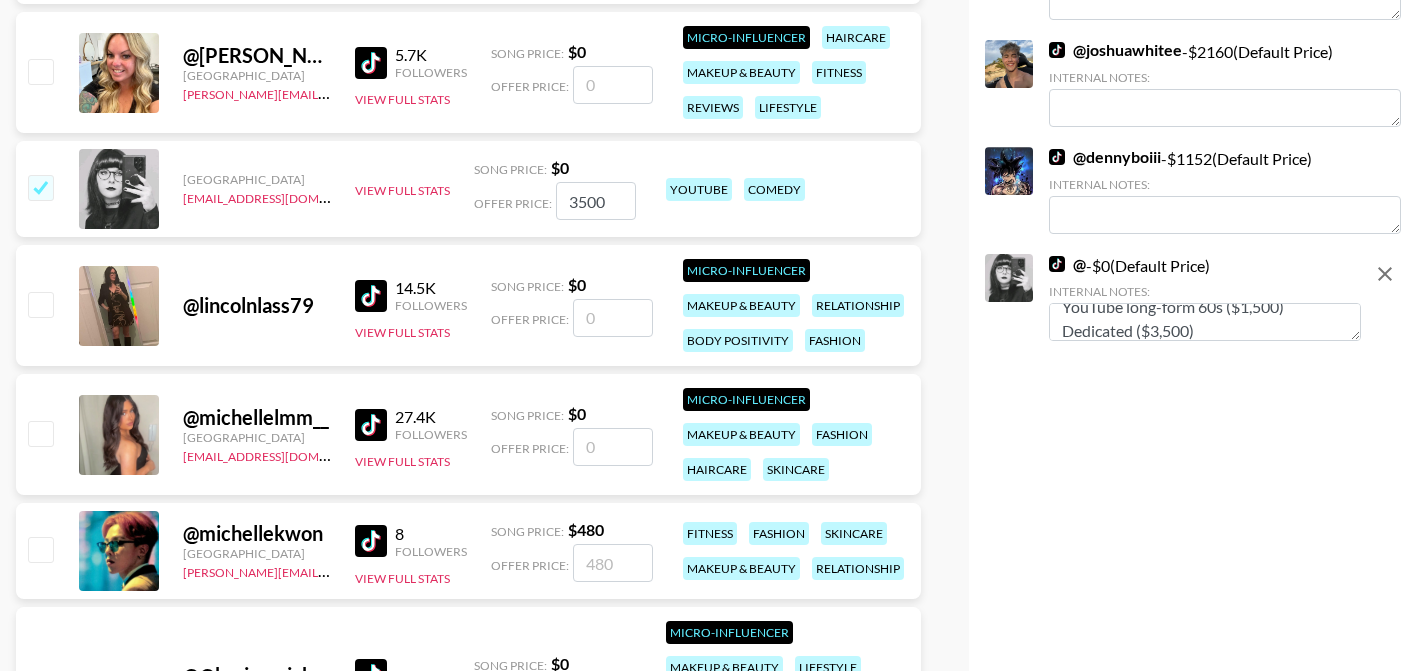 type on "YouTube long-form 60s ($1,500) Dedicated ($3,500)" 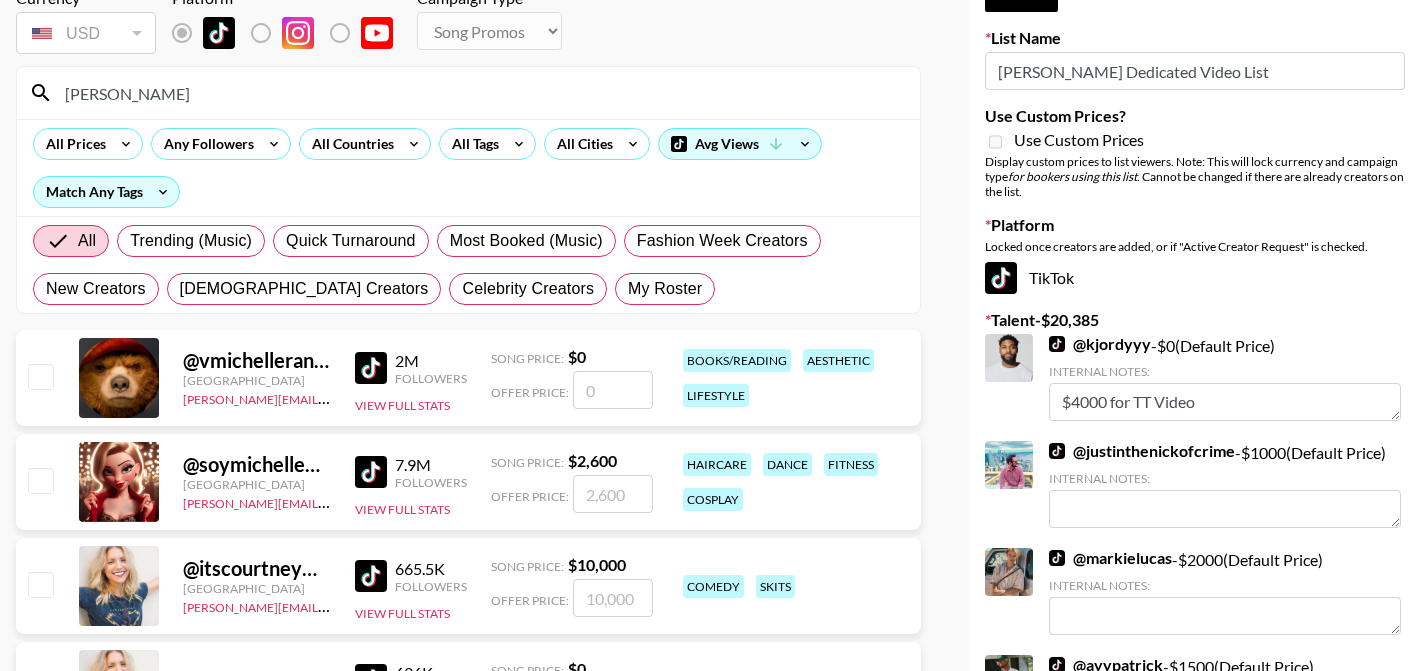 scroll, scrollTop: 0, scrollLeft: 0, axis: both 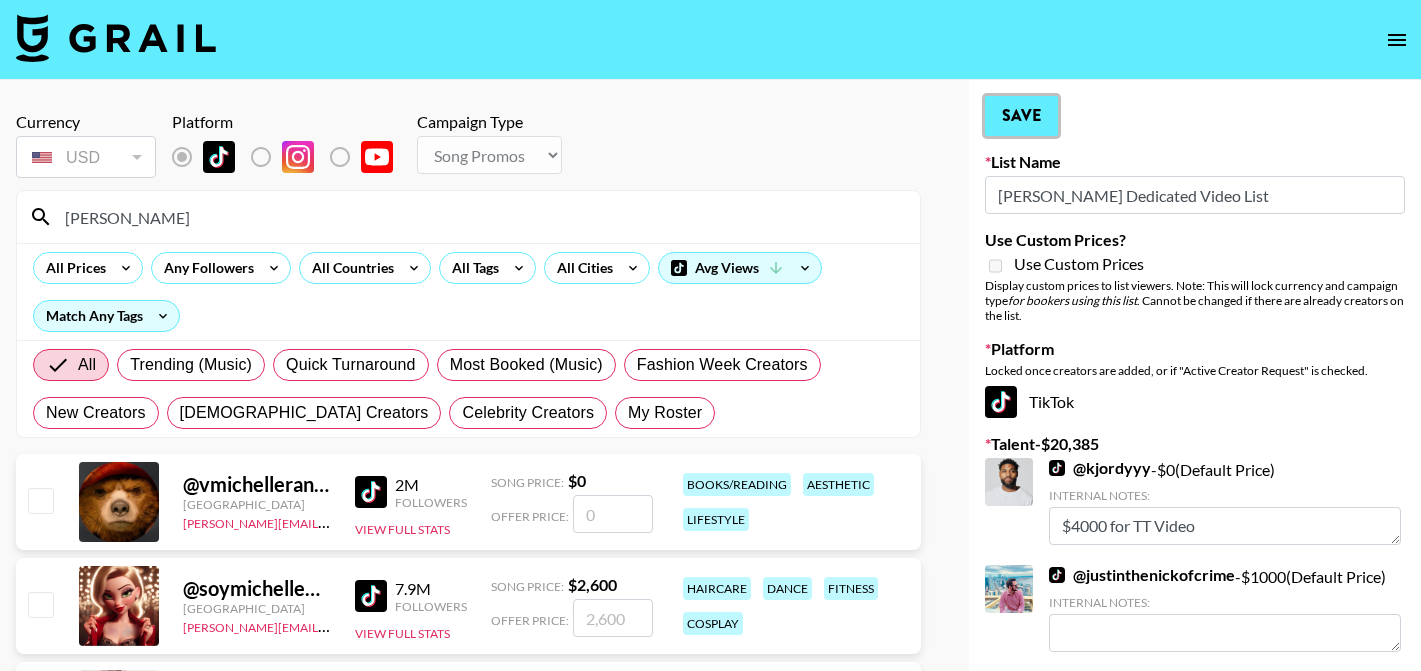 click on "Save" at bounding box center [1021, 116] 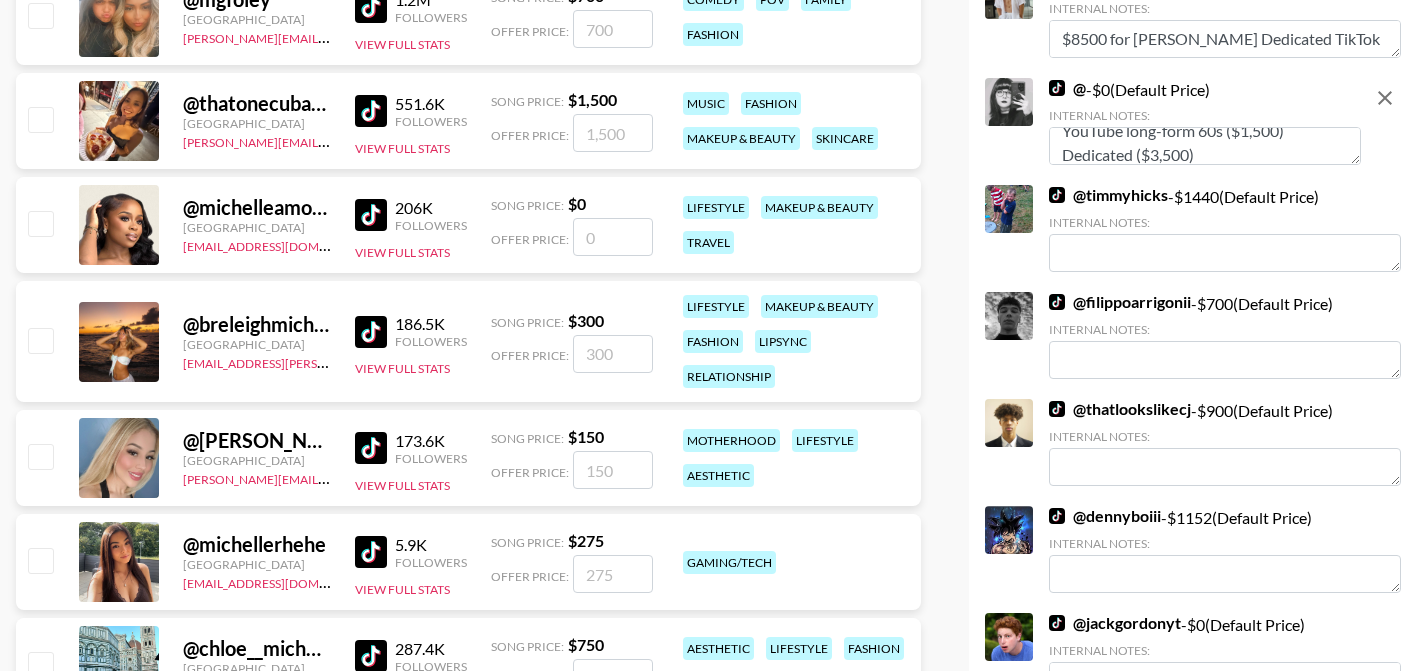 scroll, scrollTop: 1400, scrollLeft: 0, axis: vertical 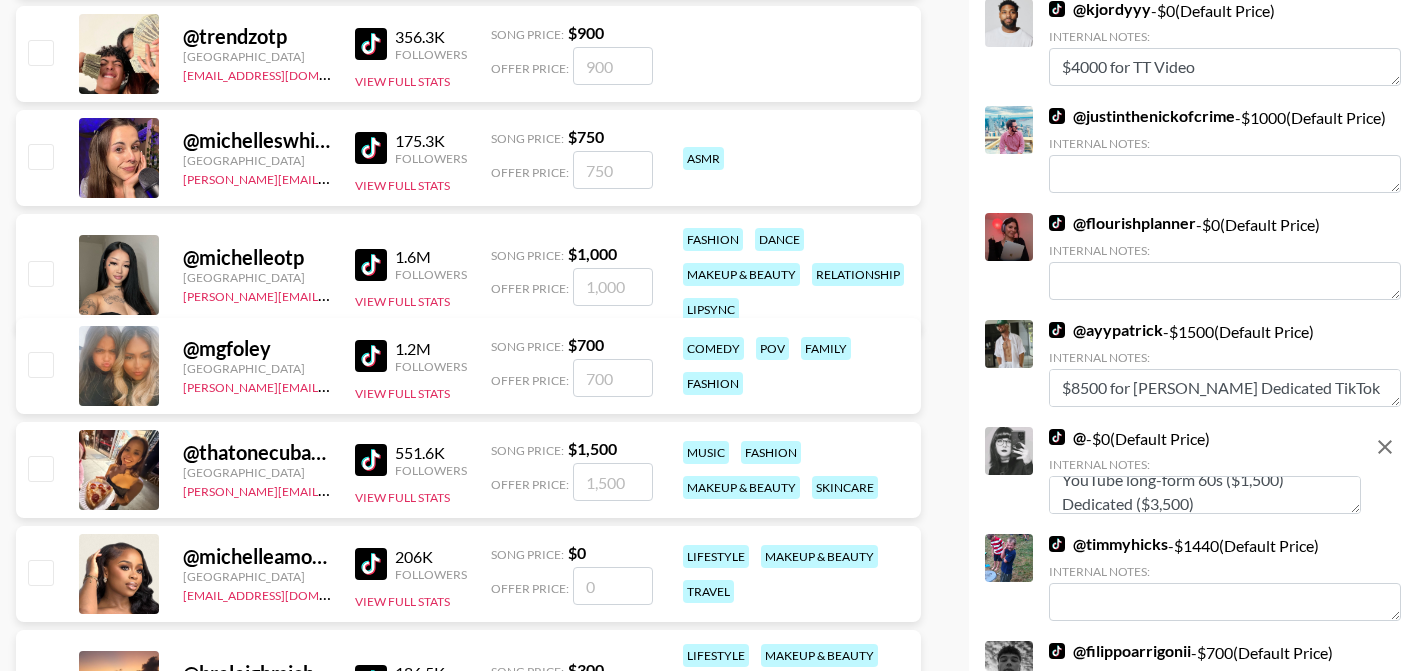 click at bounding box center [1385, 447] 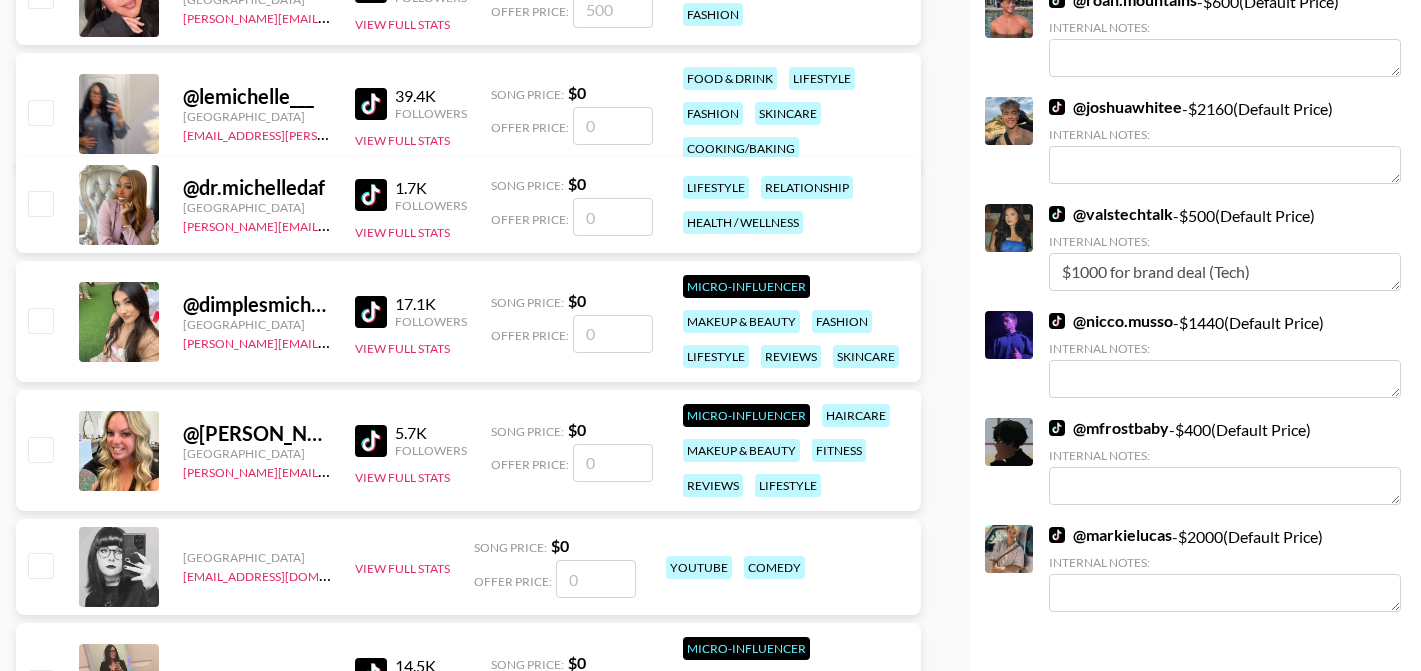 scroll, scrollTop: 2200, scrollLeft: 0, axis: vertical 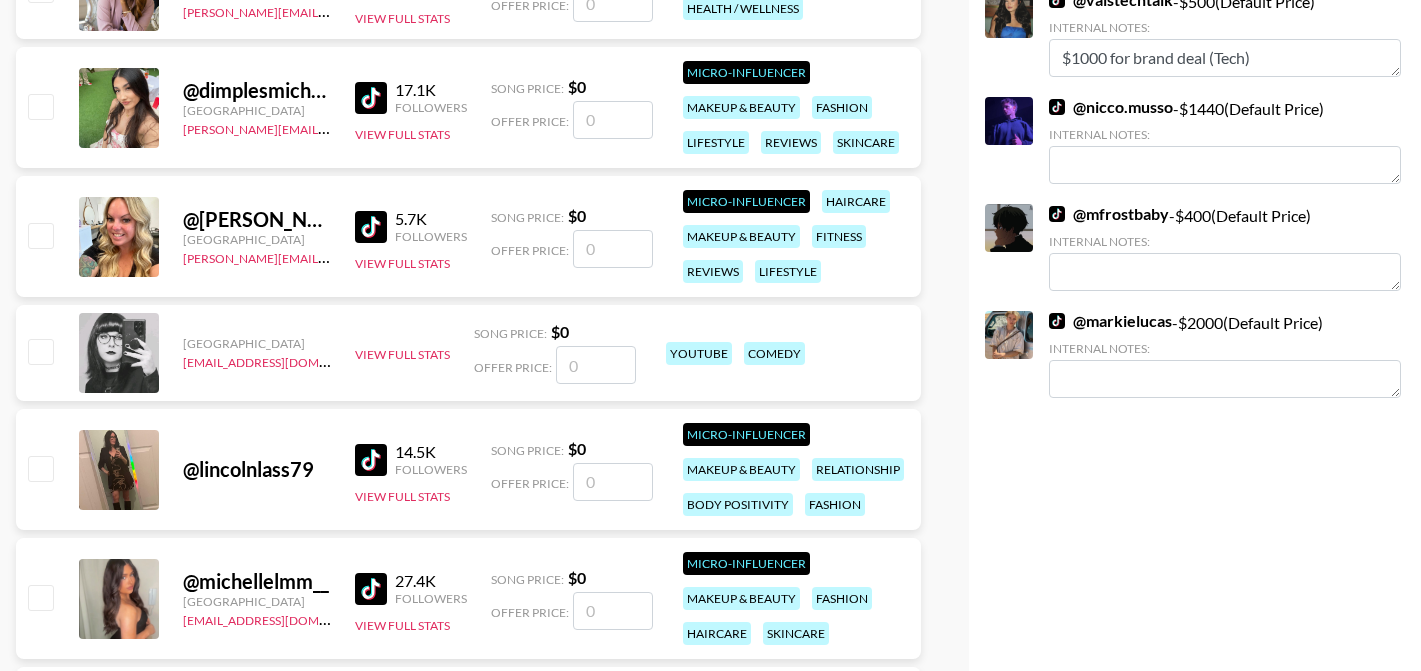 click at bounding box center [596, 365] 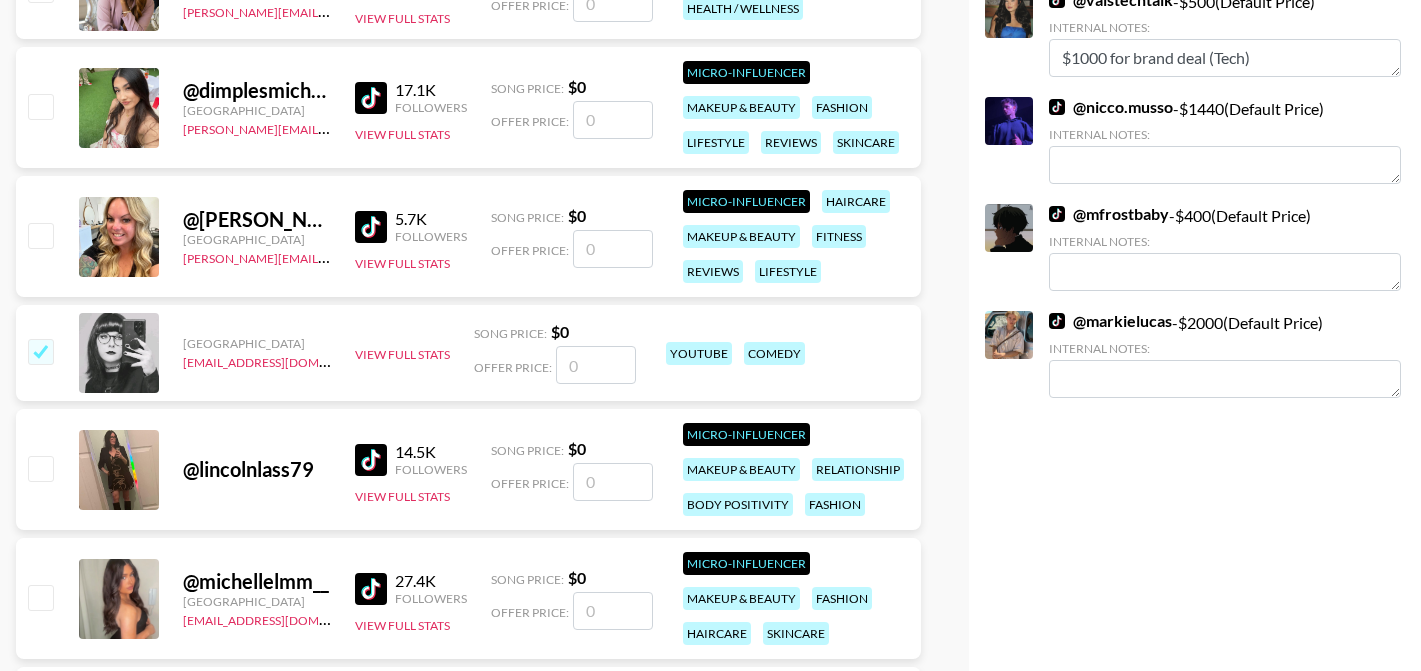 checkbox on "true" 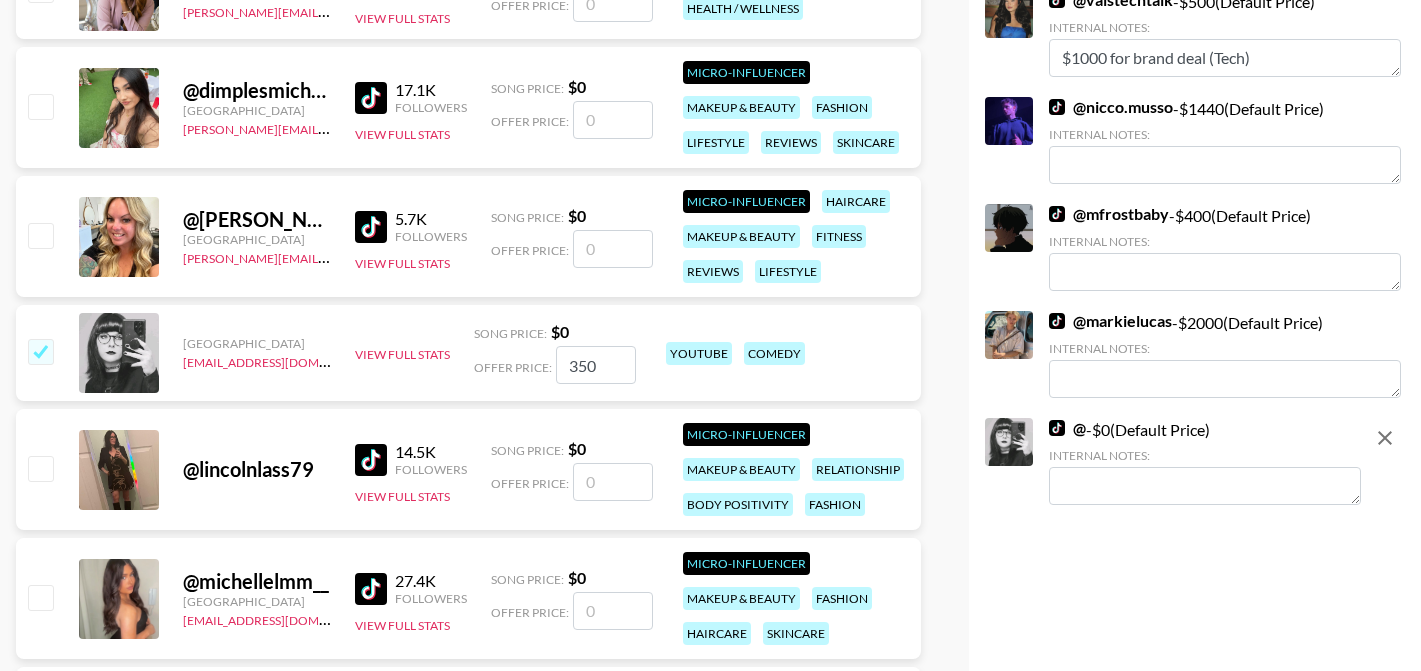 type on "3500" 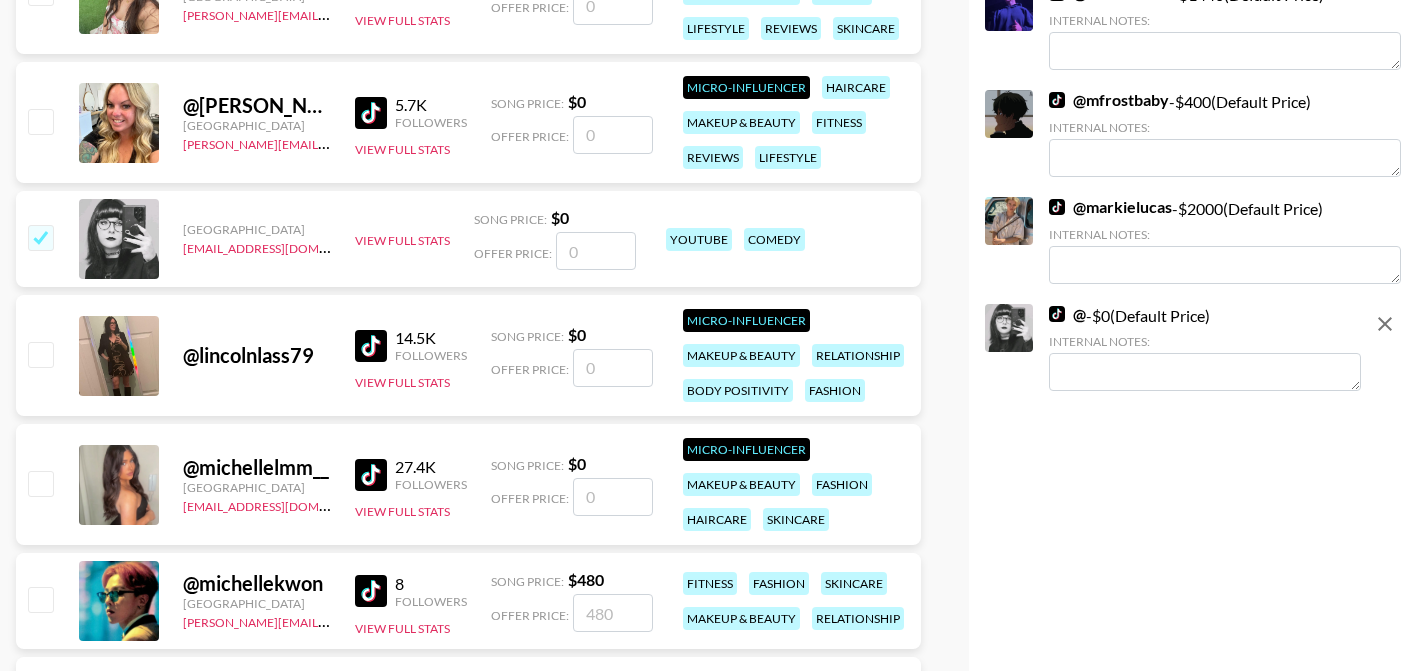 scroll, scrollTop: 2600, scrollLeft: 0, axis: vertical 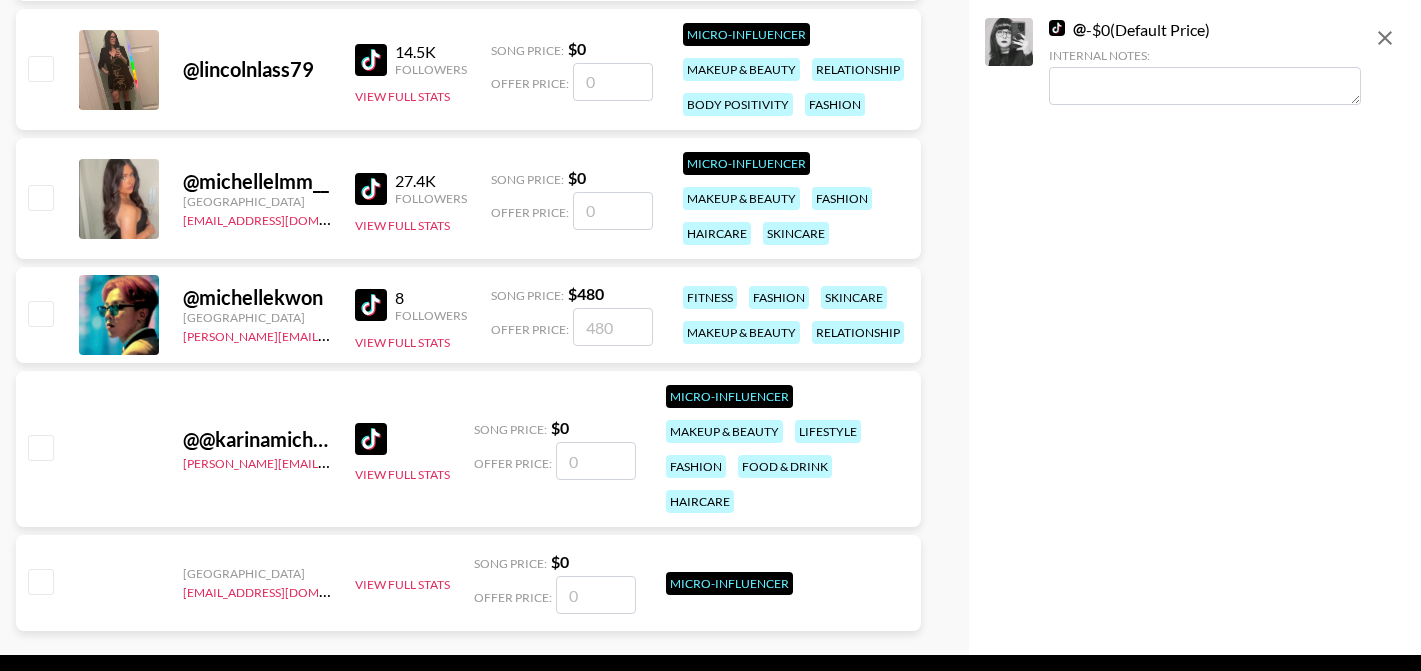 click at bounding box center (1205, 86) 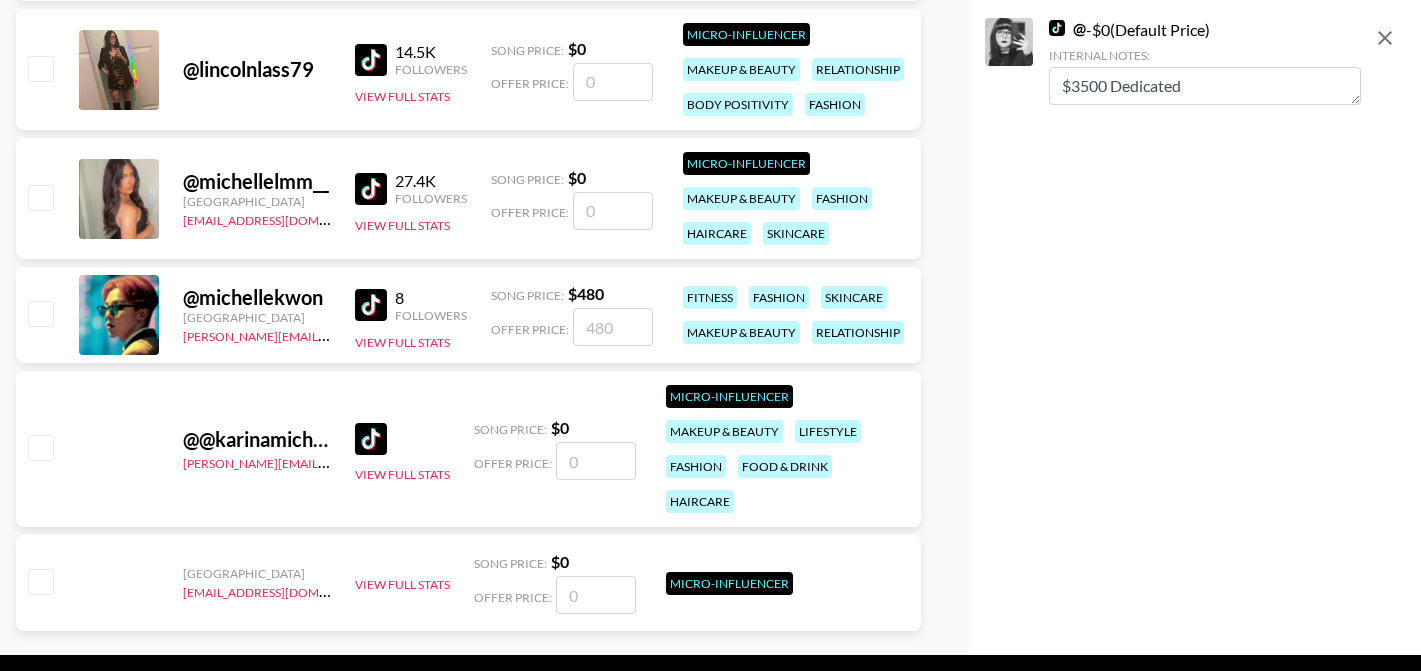 type on "$3500 Dedicated" 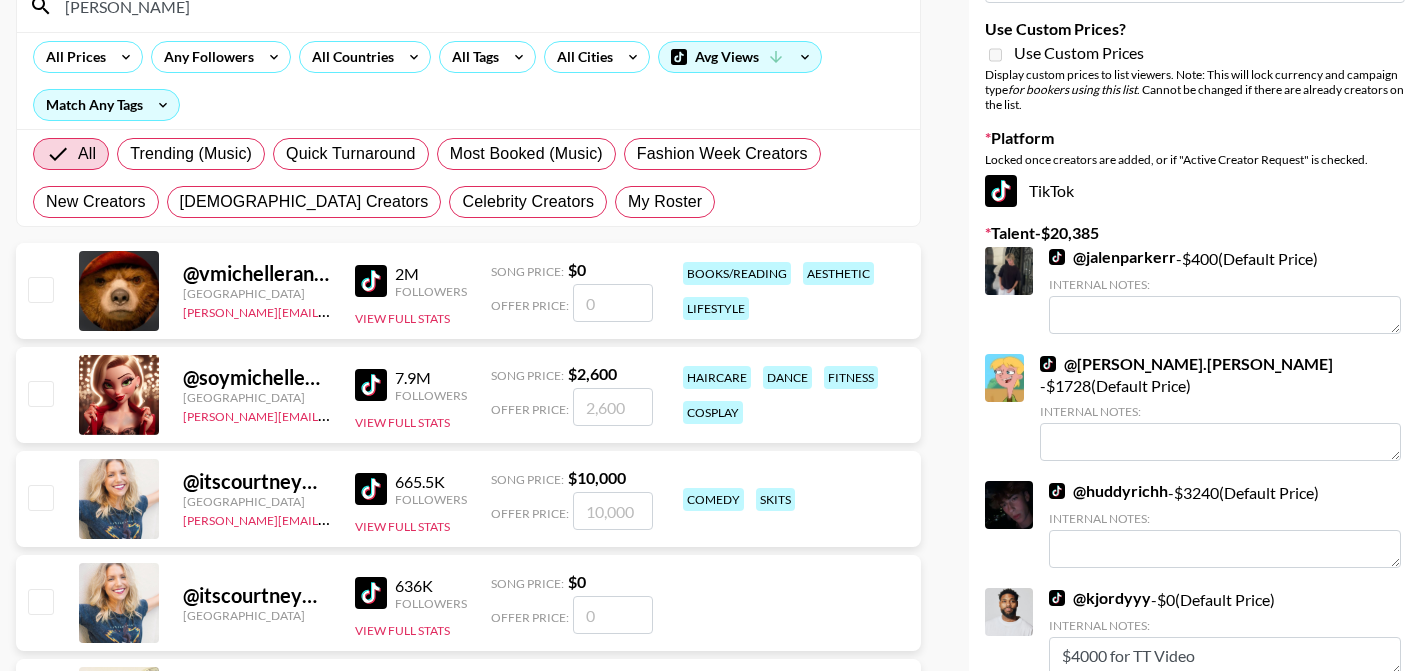 scroll, scrollTop: 0, scrollLeft: 0, axis: both 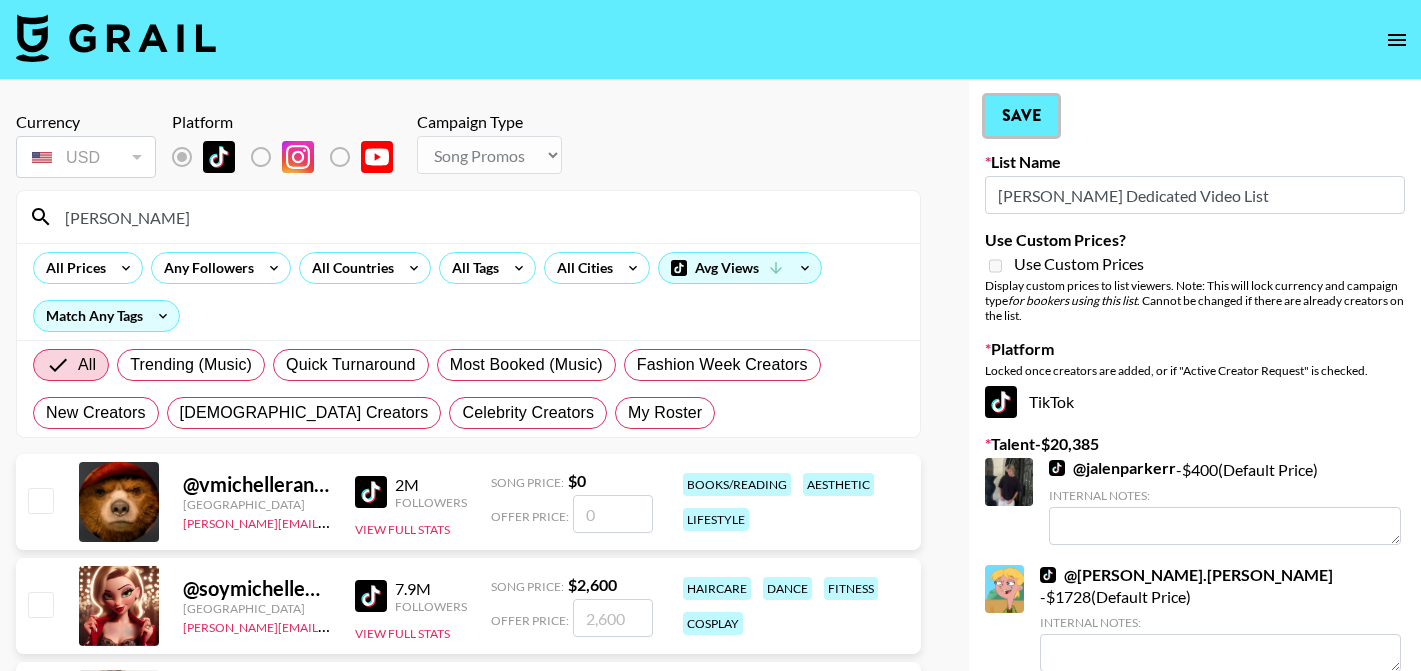 click on "Save" at bounding box center [1021, 116] 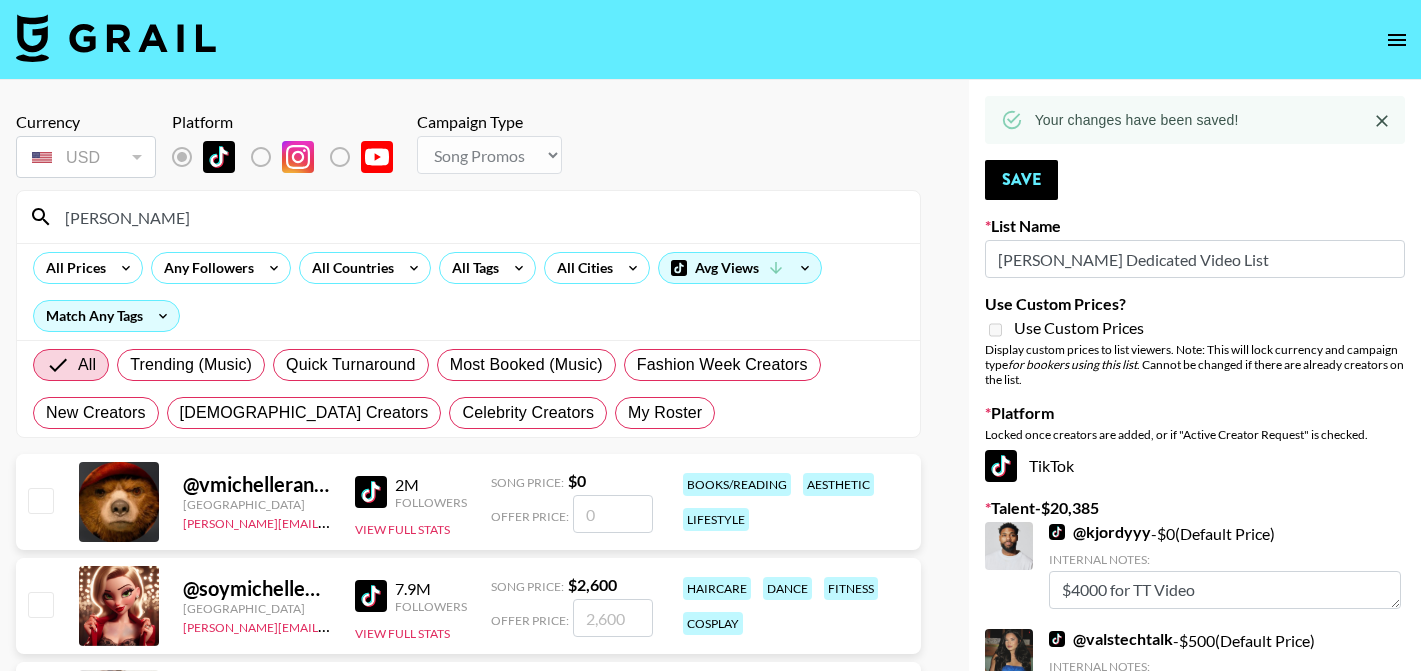drag, startPoint x: 242, startPoint y: 225, endPoint x: -50, endPoint y: 198, distance: 293.24564 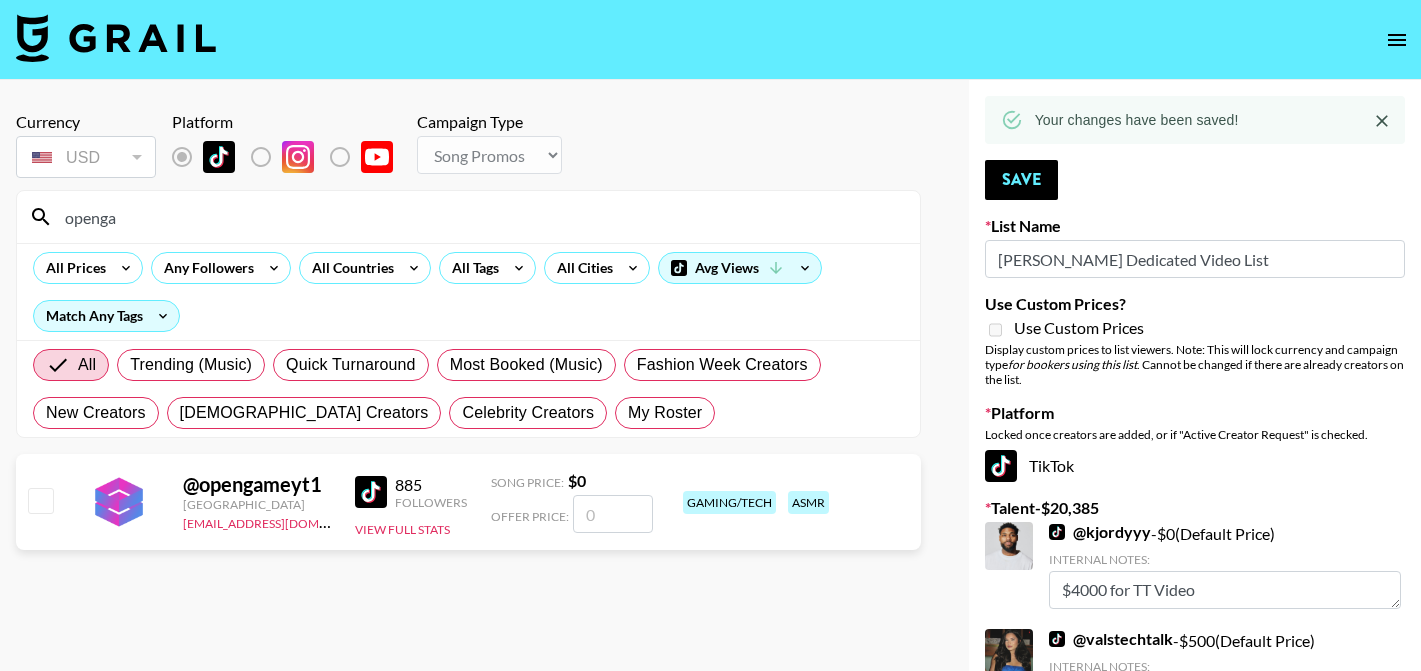 type on "openga" 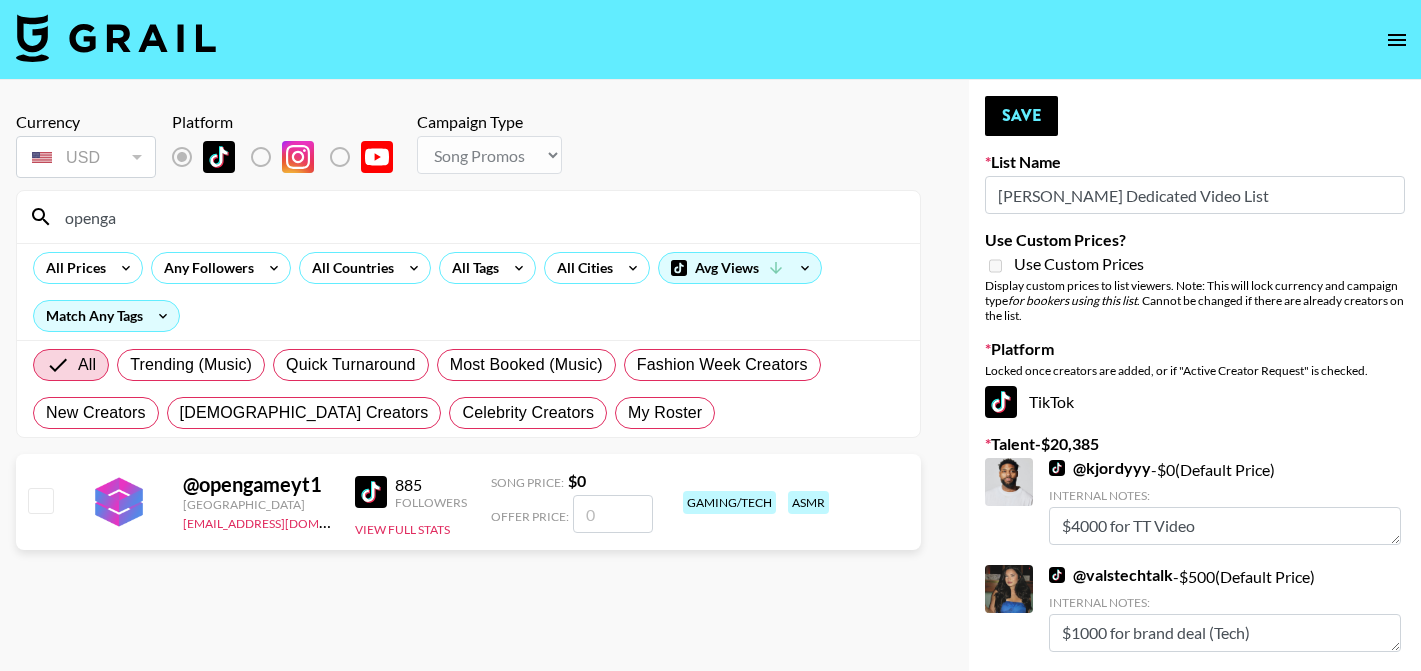 click on "Offer Price:" at bounding box center (572, 514) 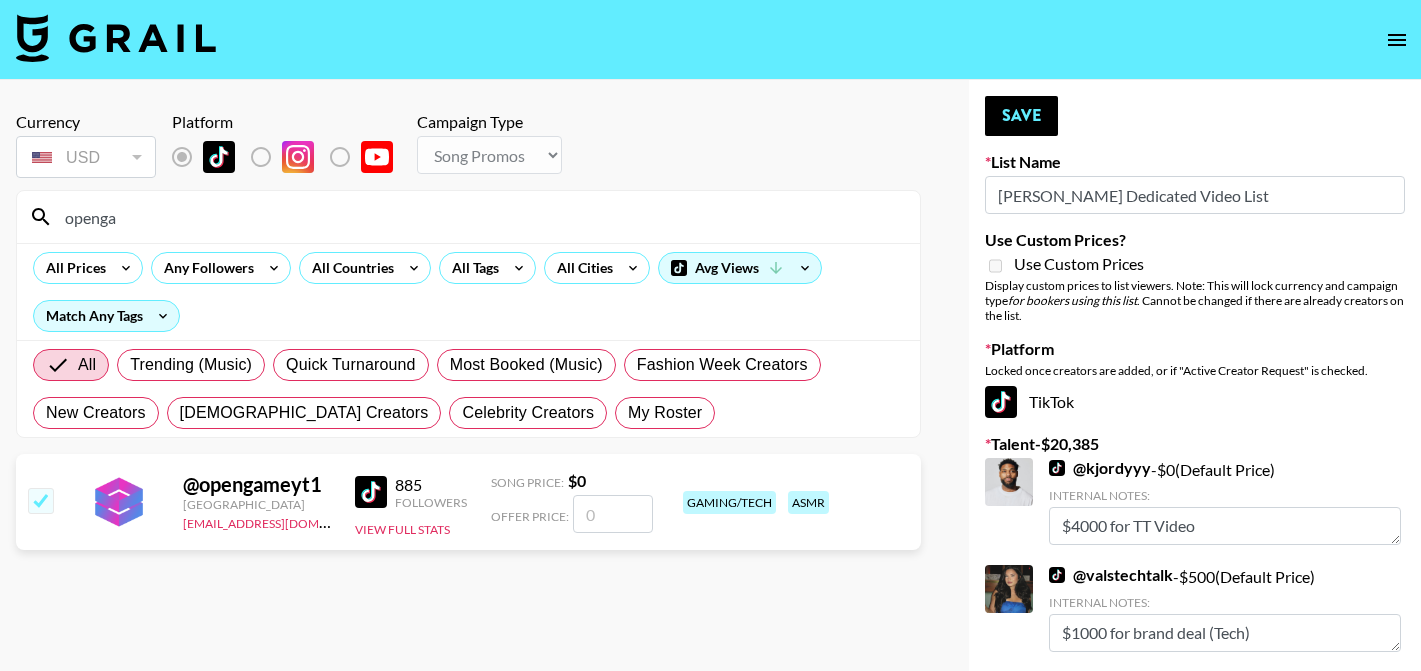 checkbox on "true" 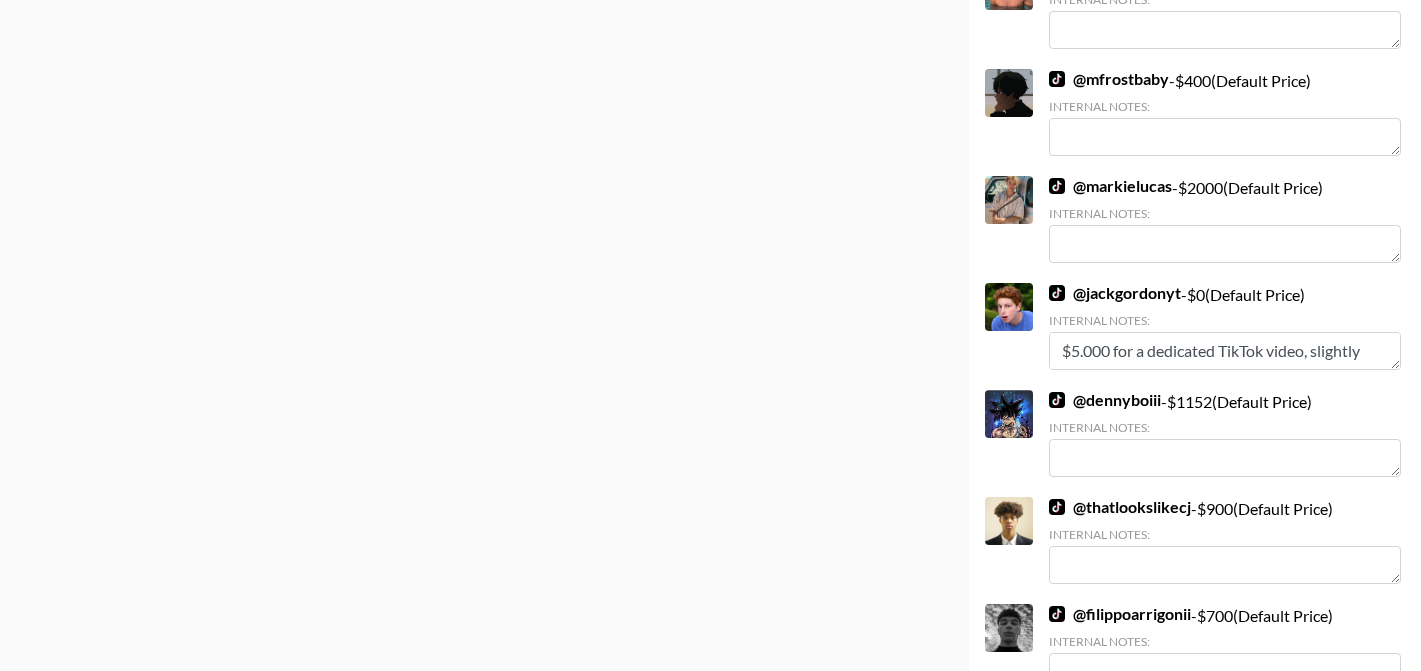scroll, scrollTop: 2237, scrollLeft: 0, axis: vertical 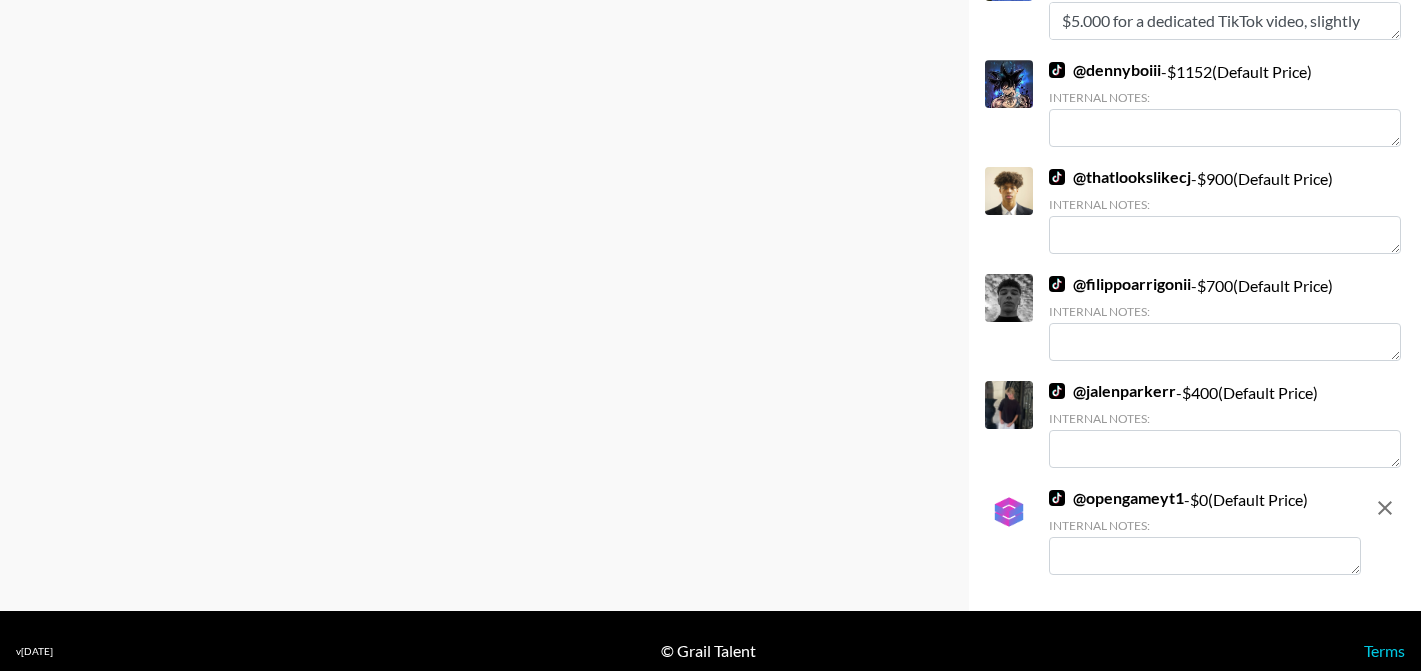type on "7000" 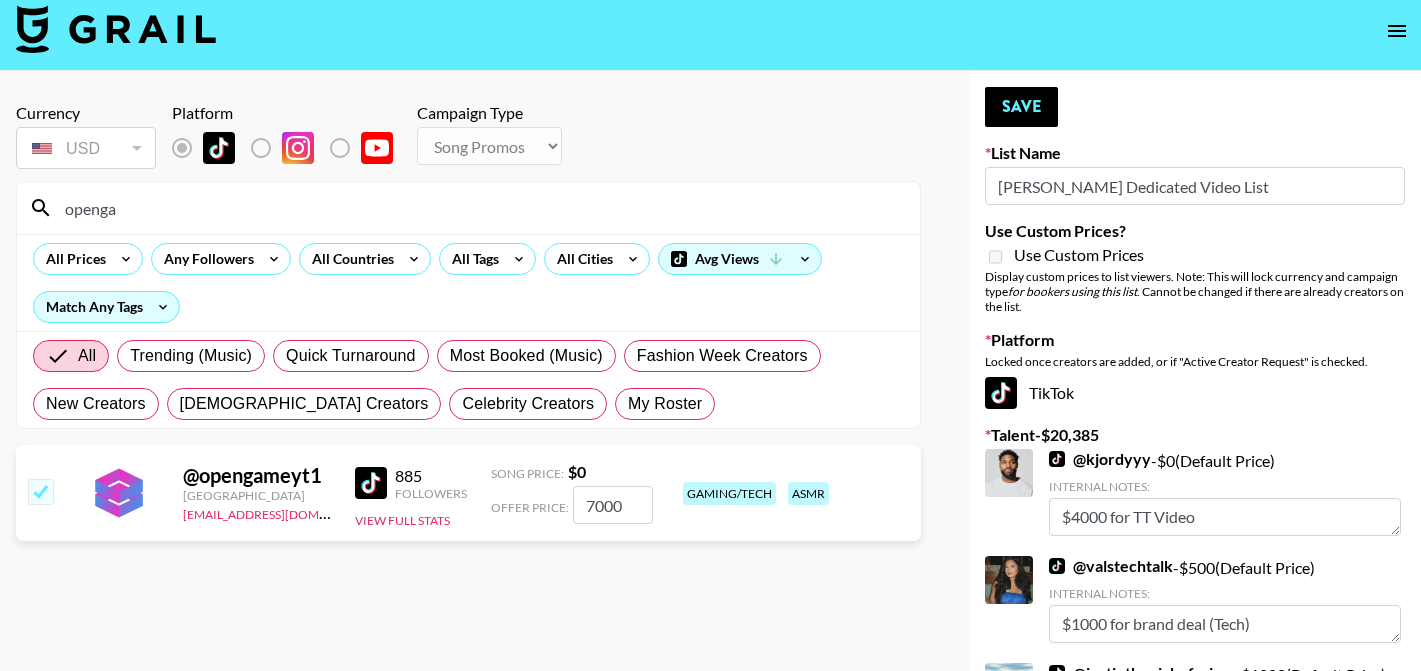 scroll, scrollTop: 0, scrollLeft: 0, axis: both 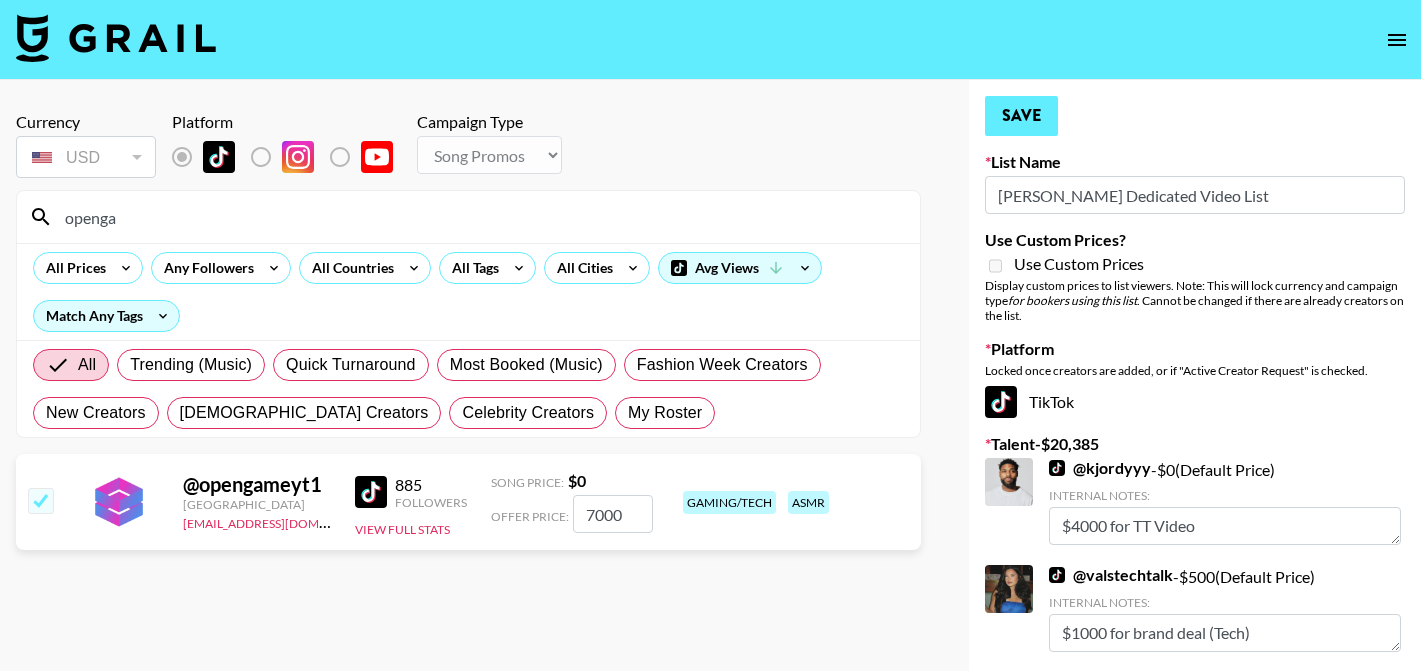 type on "$7000 Dedicated" 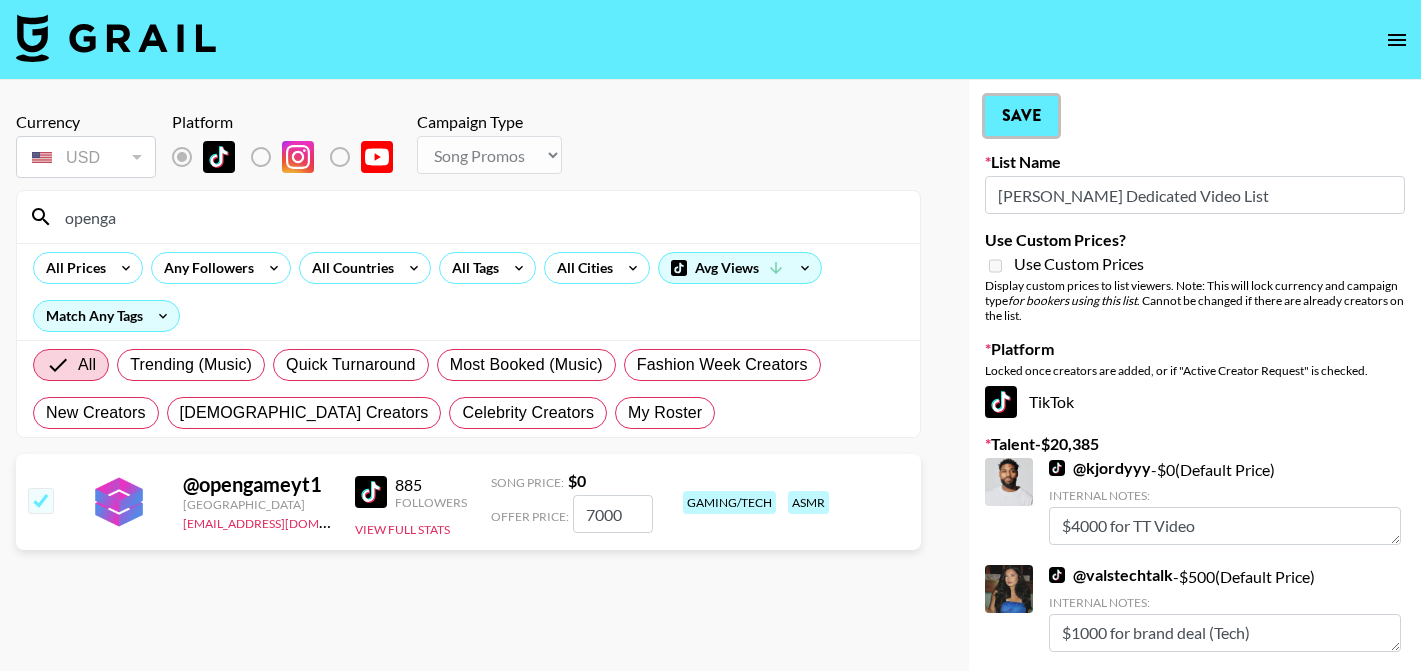 click on "Save" at bounding box center [1021, 116] 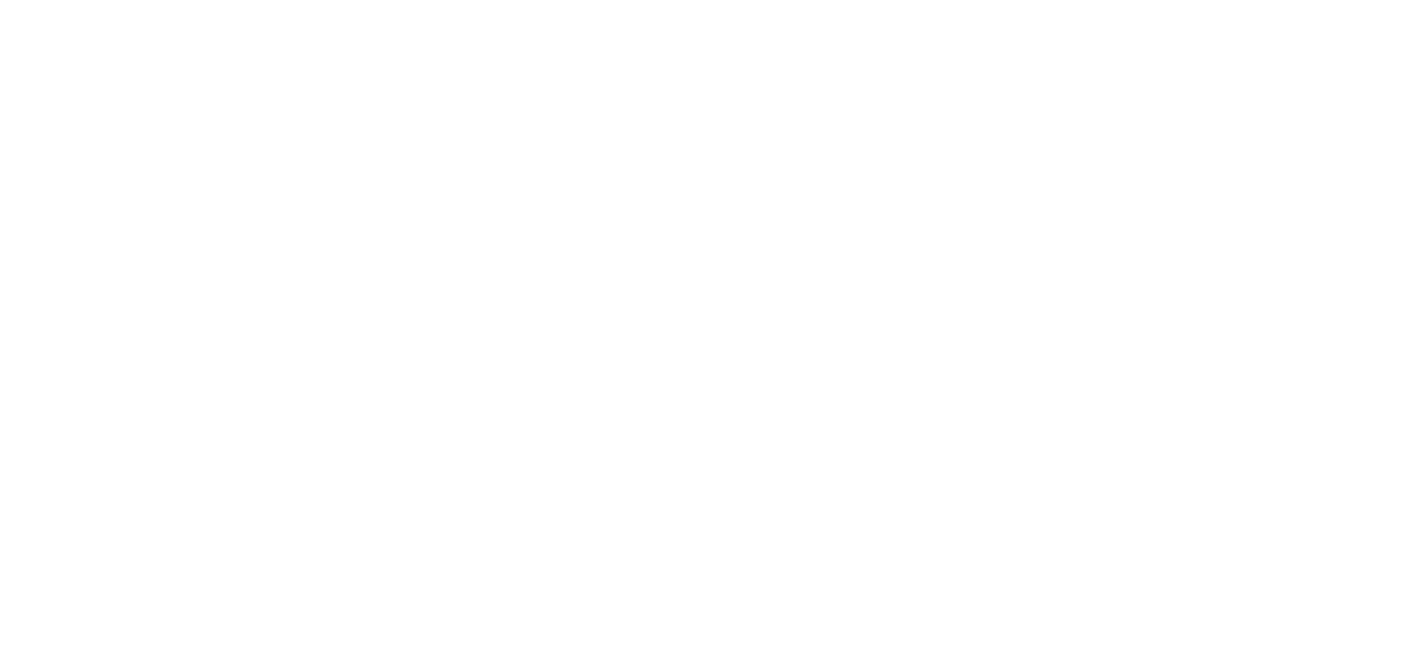 scroll, scrollTop: 0, scrollLeft: 0, axis: both 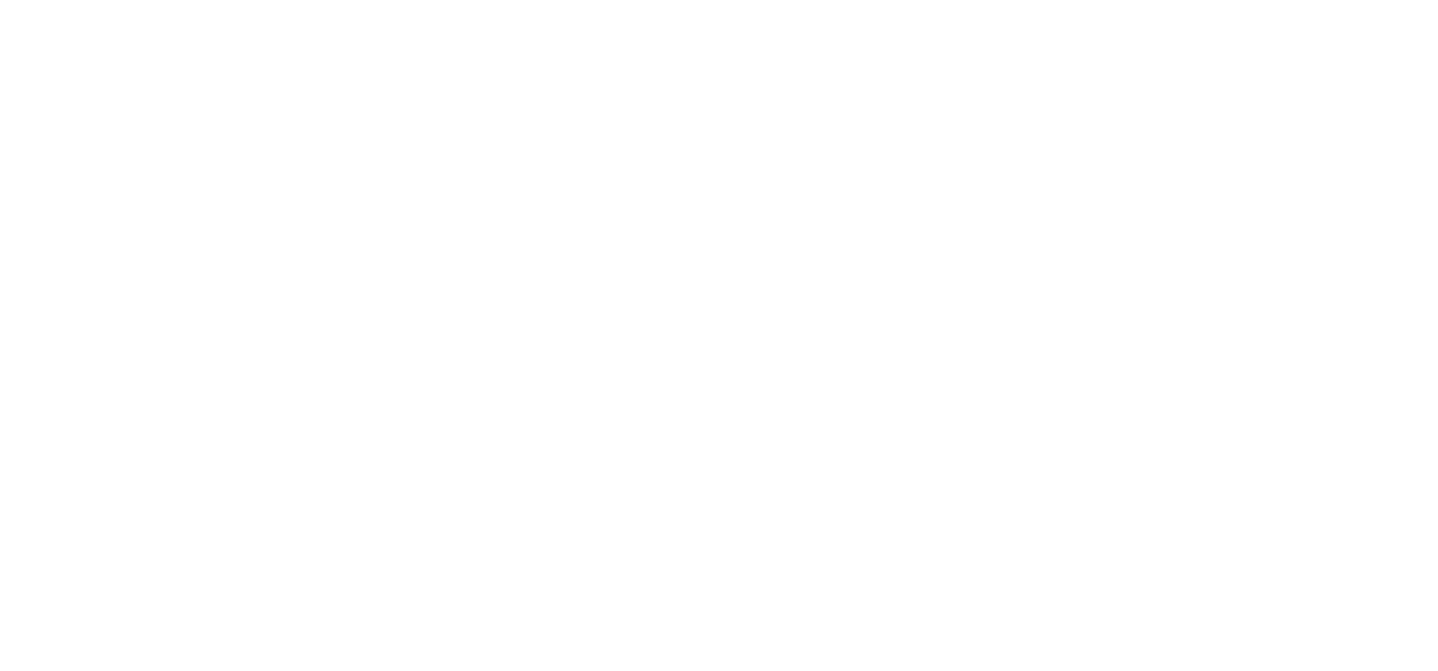 select on "Song" 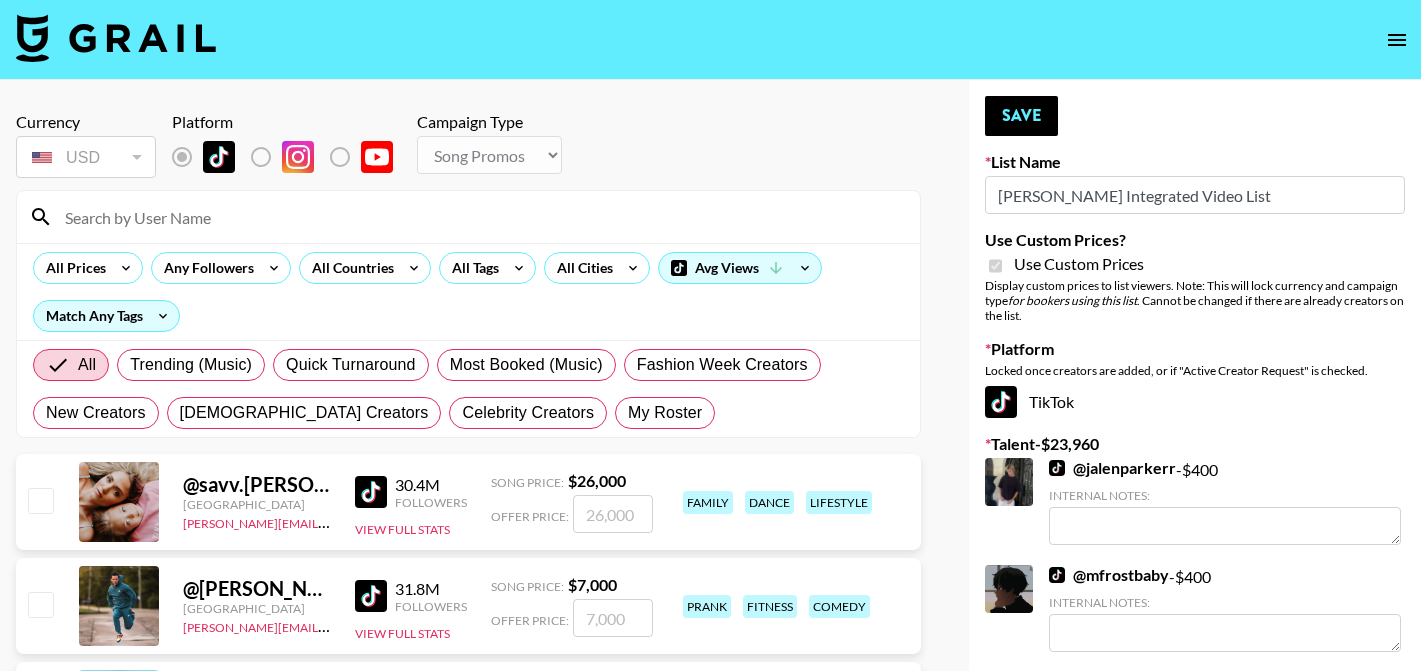 click at bounding box center [480, 217] 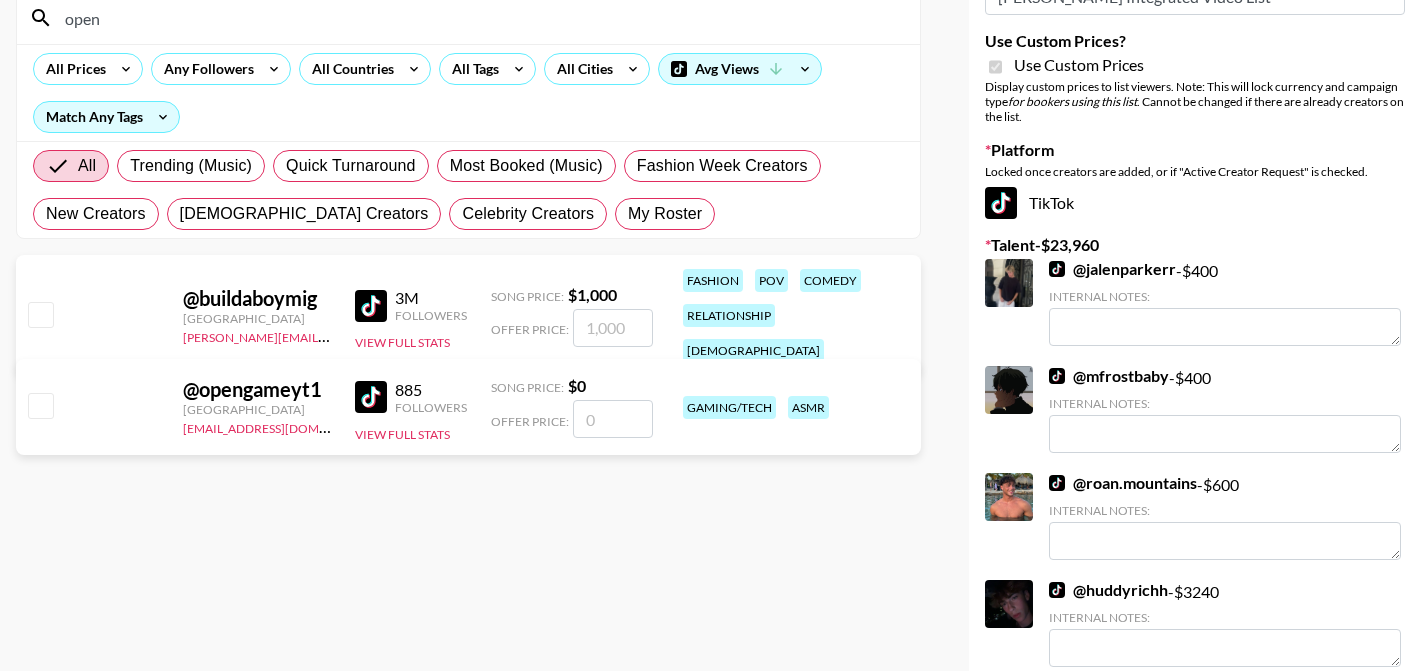 scroll, scrollTop: 200, scrollLeft: 0, axis: vertical 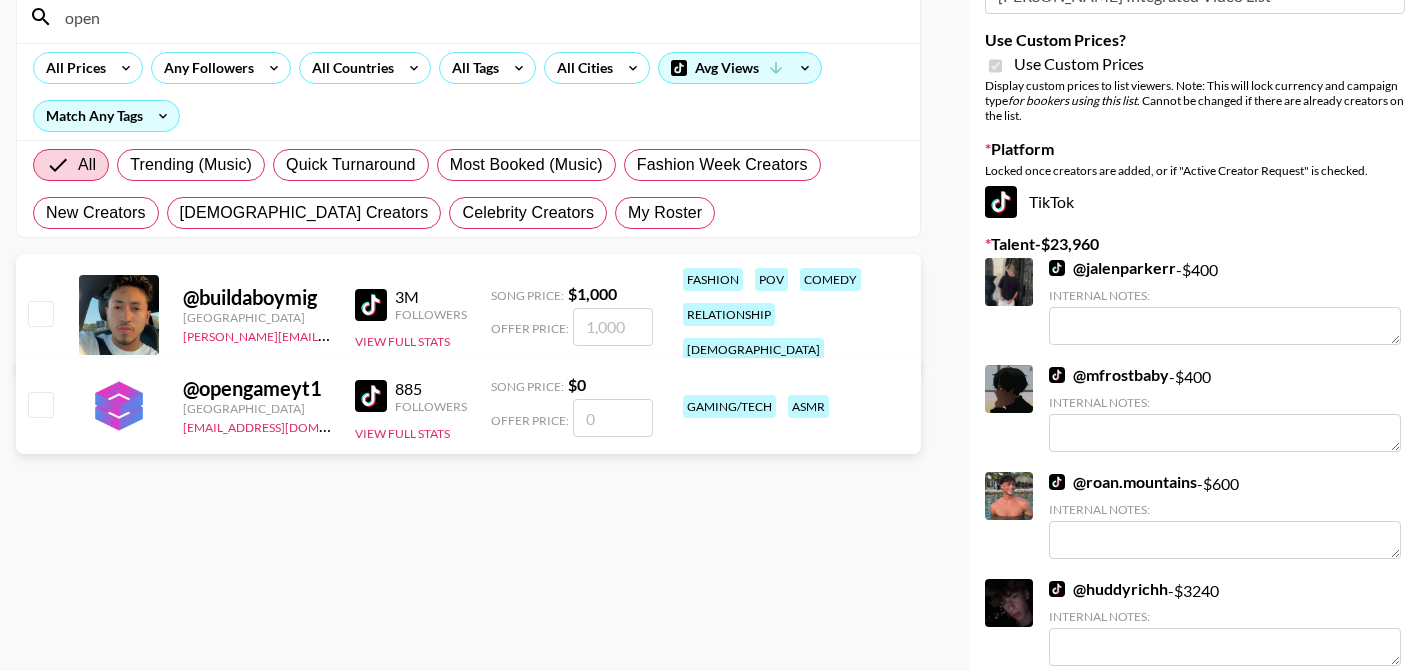 type on "open" 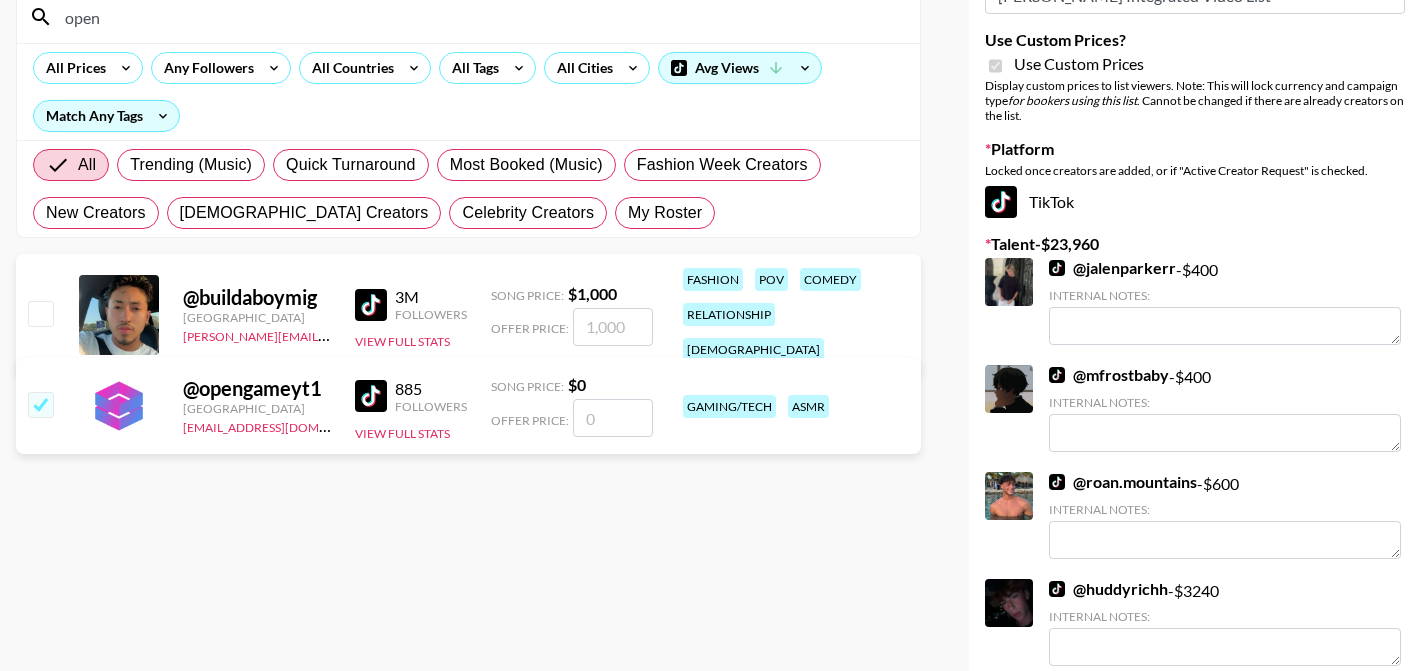 checkbox on "true" 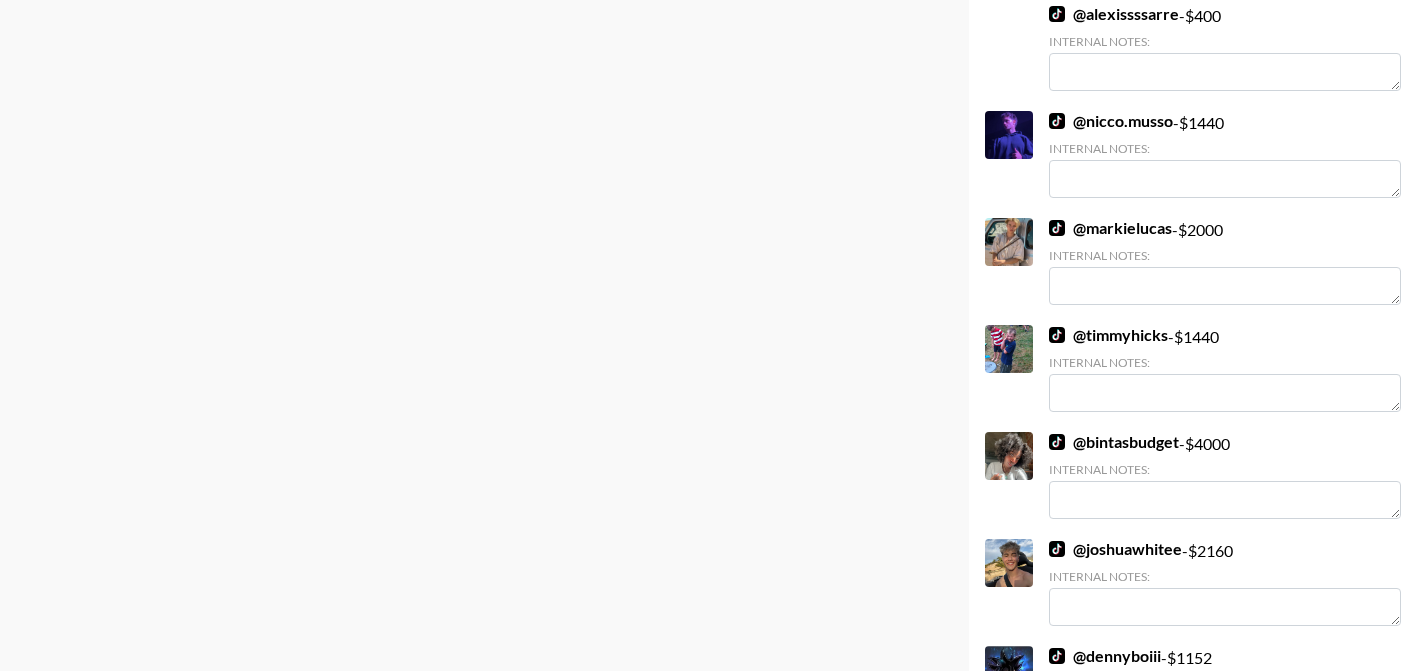 scroll, scrollTop: 1809, scrollLeft: 0, axis: vertical 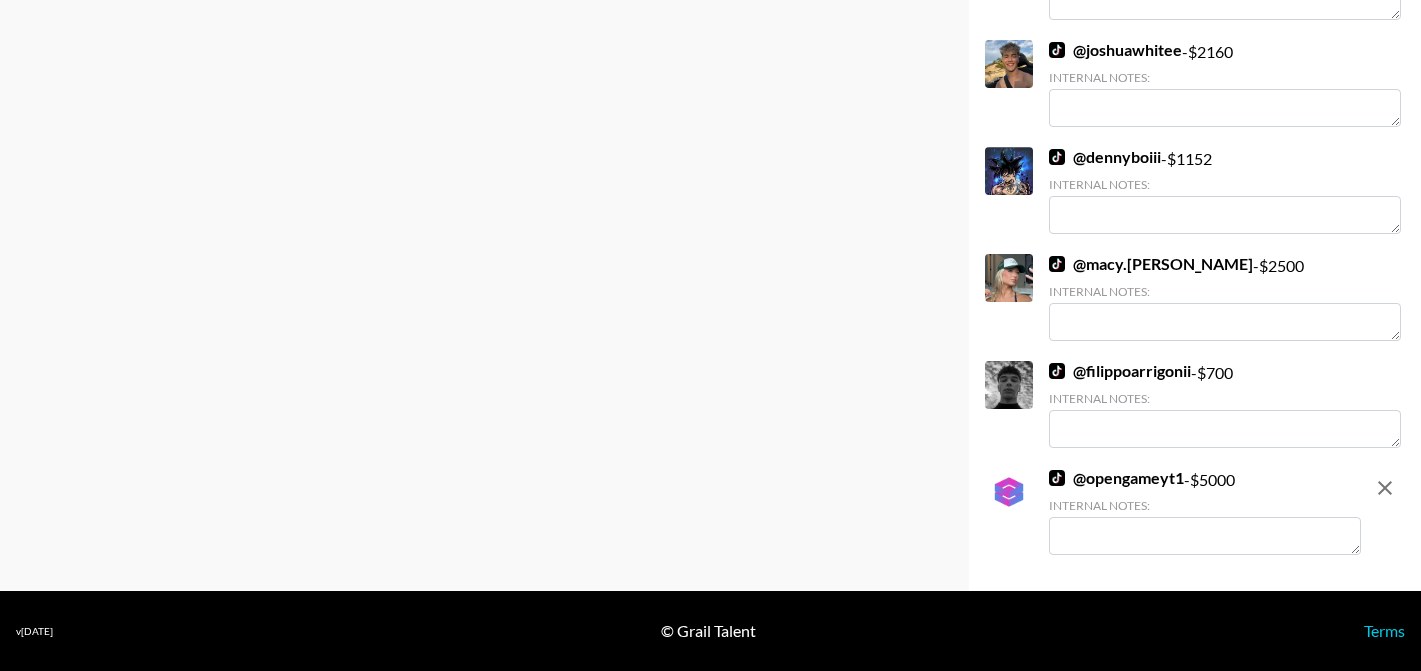 type on "5000" 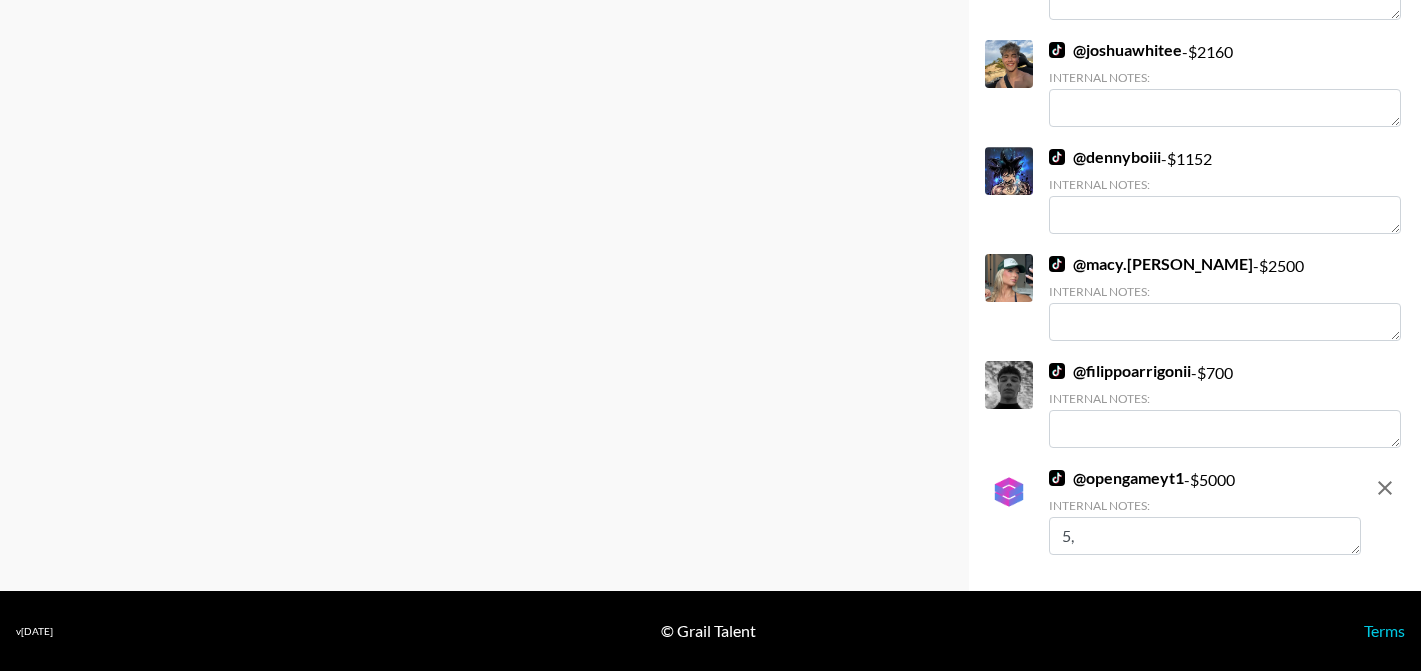 type on "5" 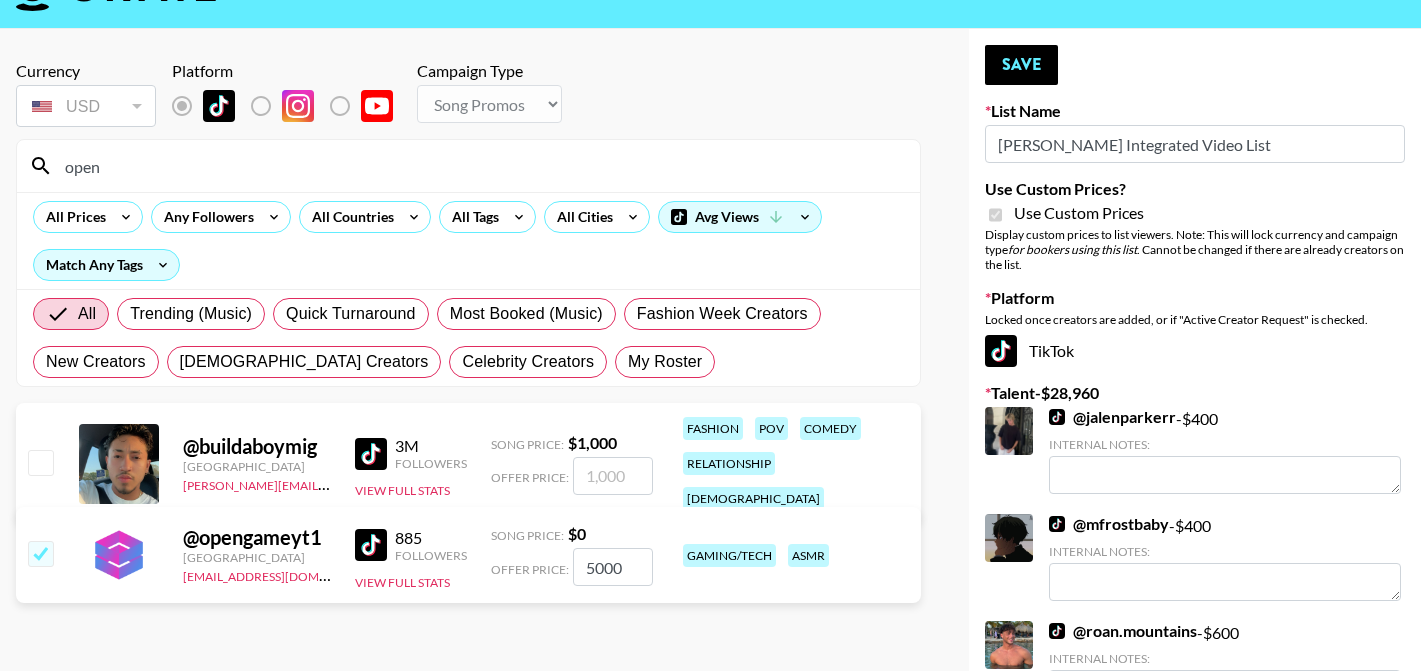 scroll, scrollTop: 200, scrollLeft: 0, axis: vertical 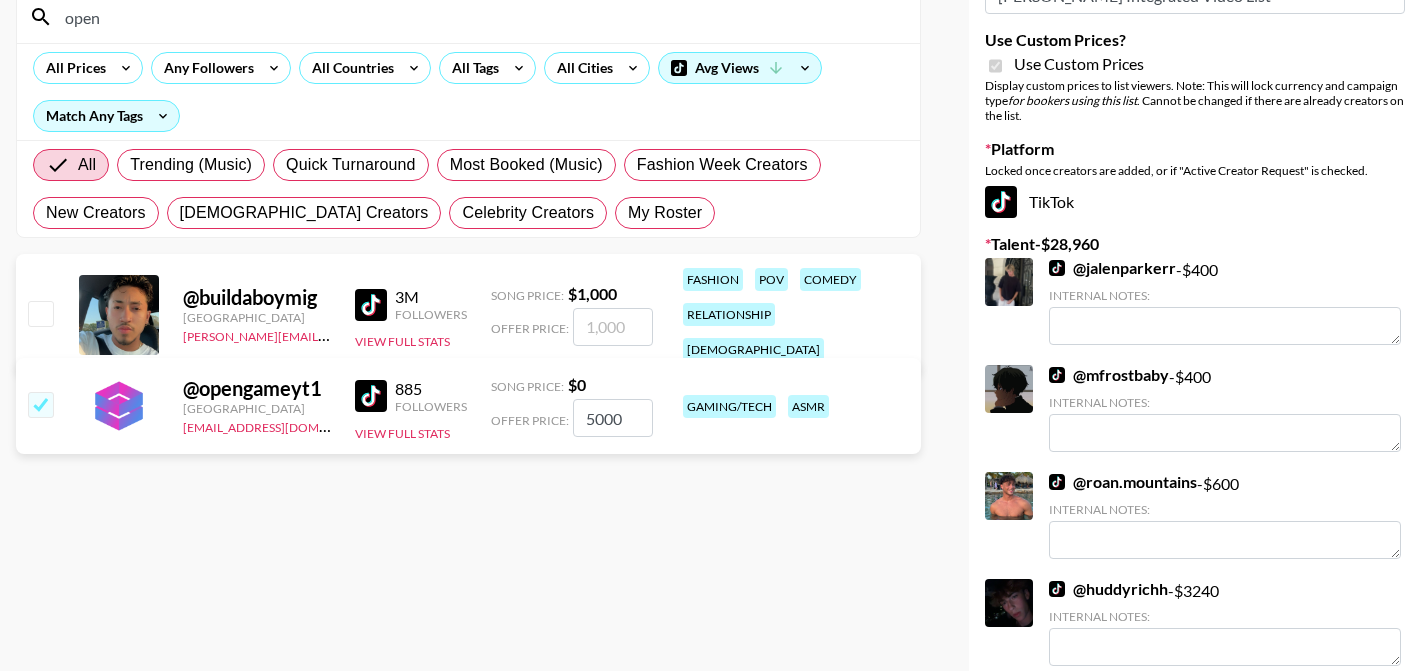 type on "$5,000 dedicated" 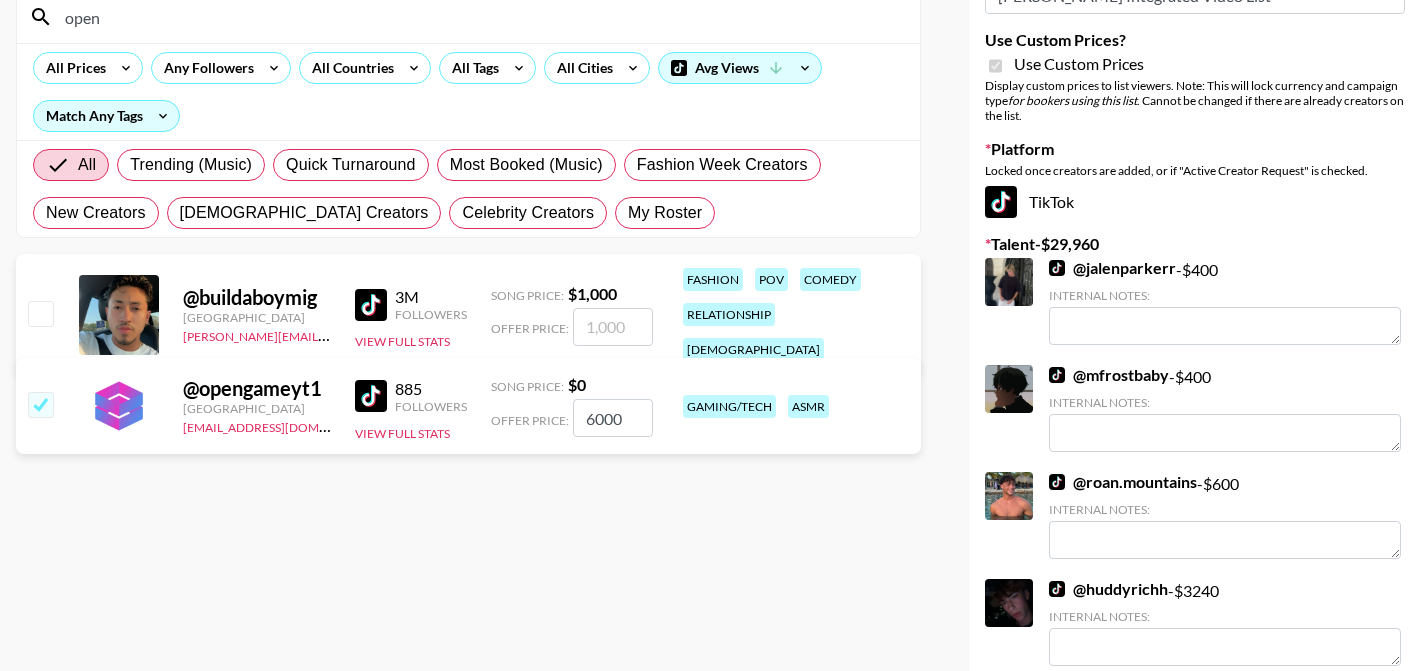 type on "6000" 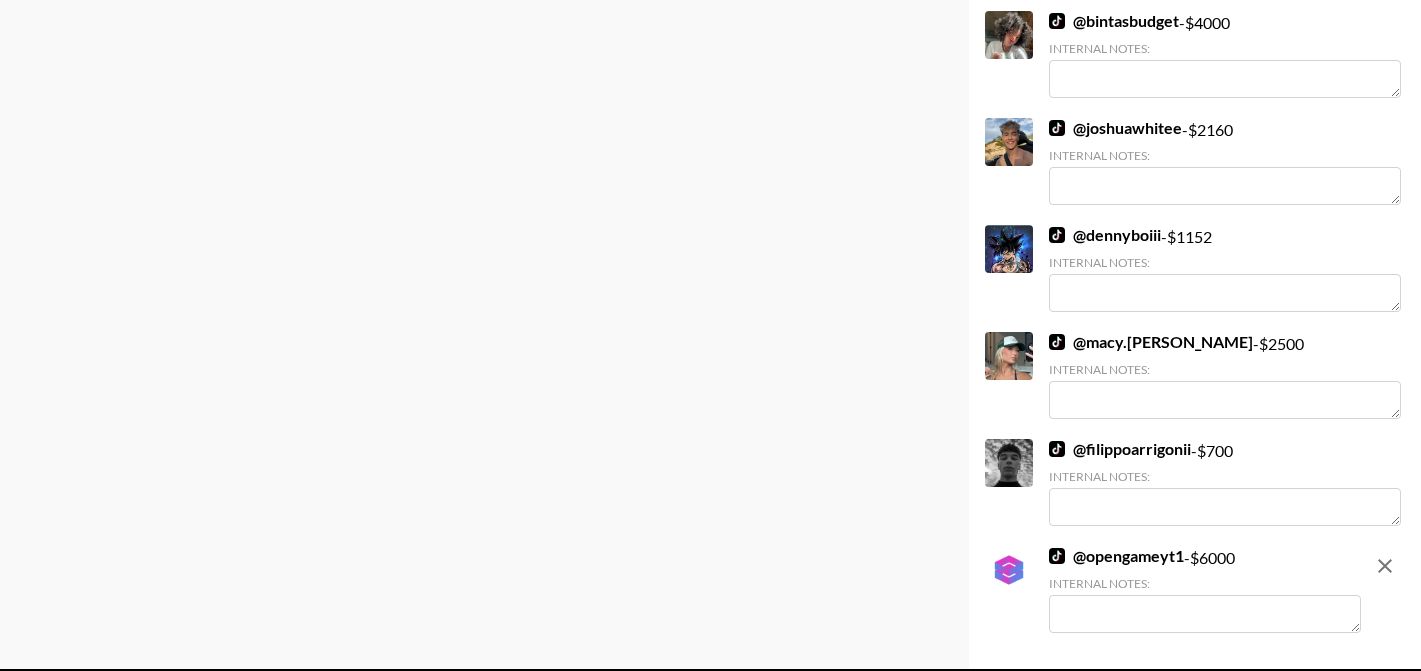 scroll, scrollTop: 1809, scrollLeft: 0, axis: vertical 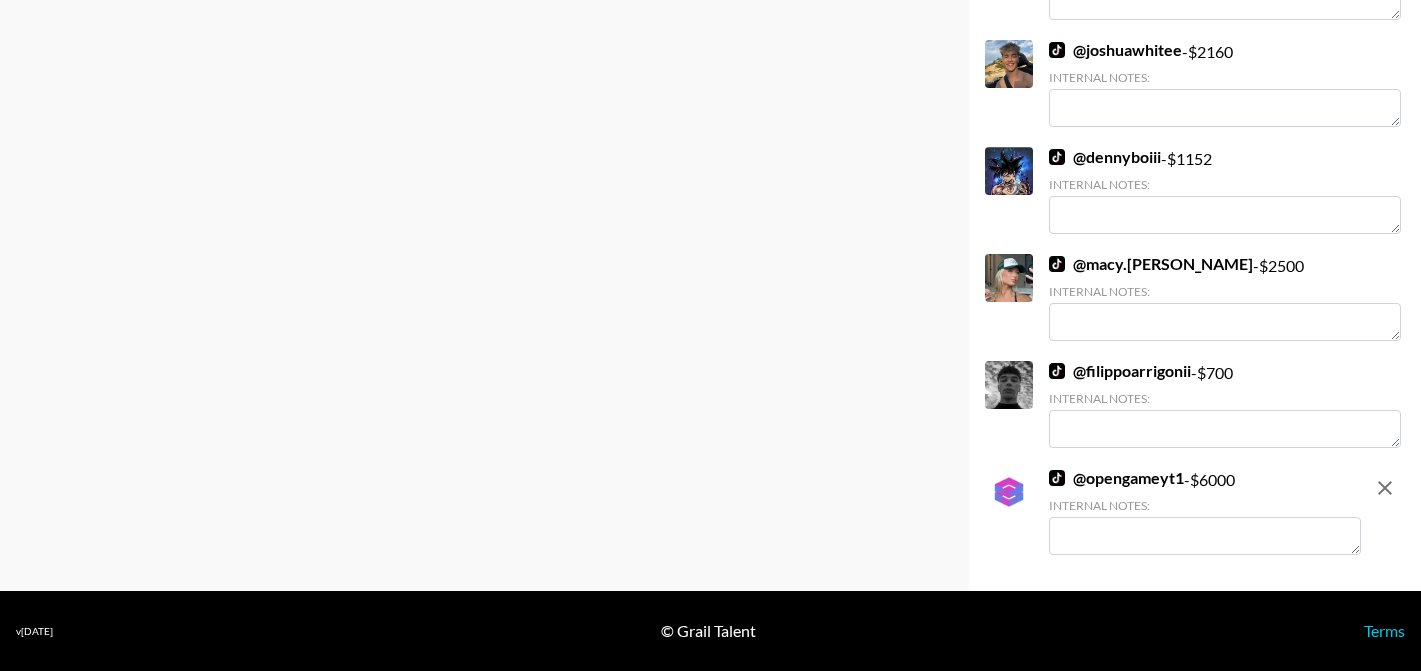 click at bounding box center [1205, 536] 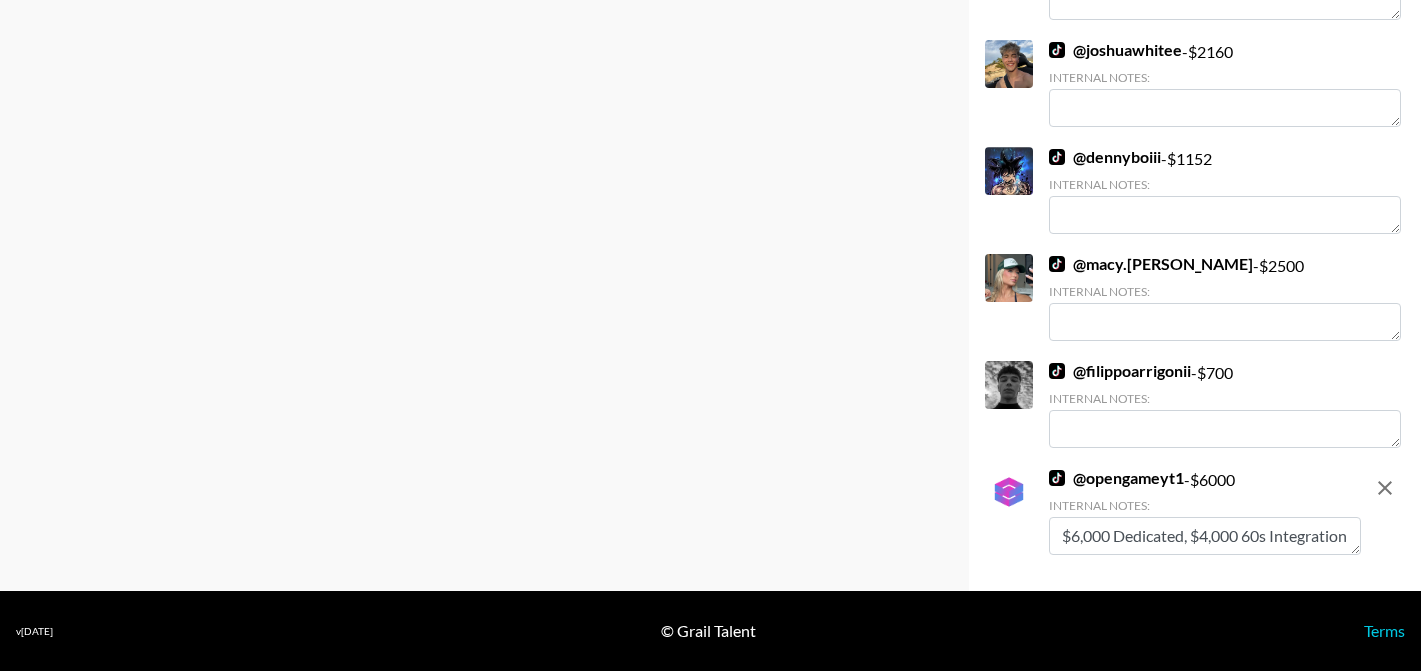 scroll, scrollTop: 15, scrollLeft: 0, axis: vertical 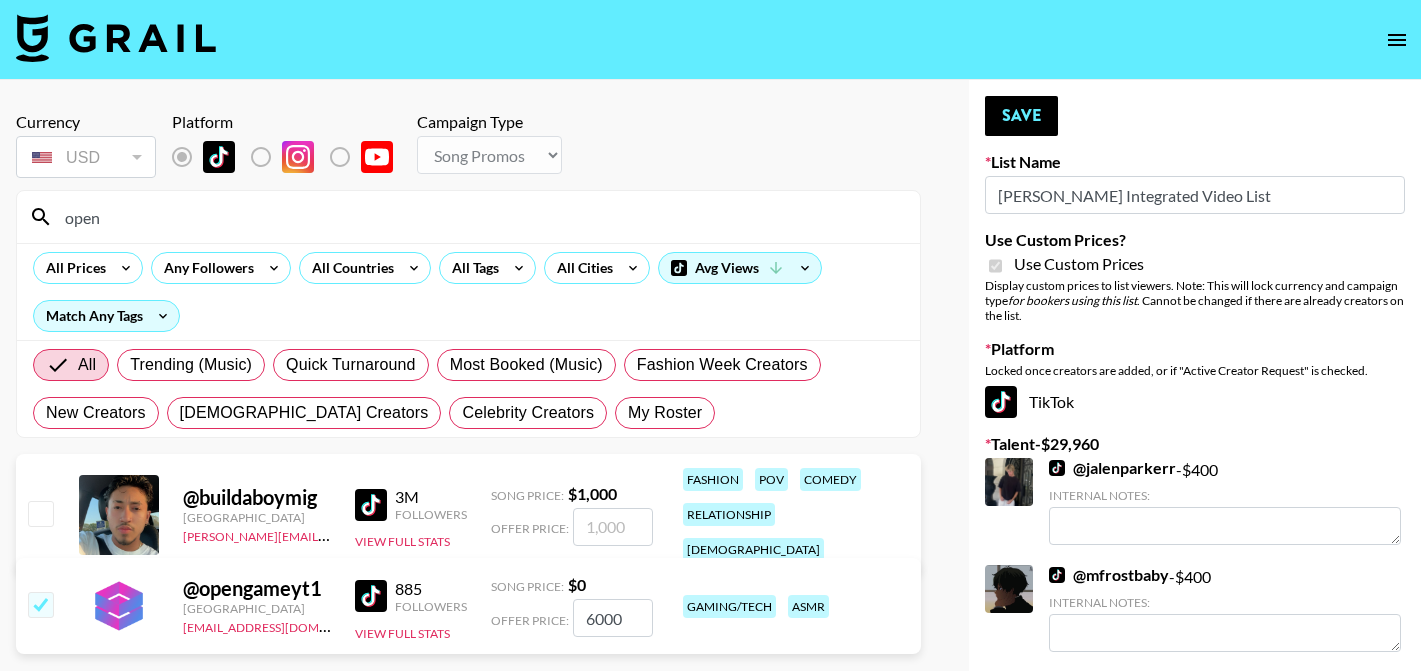 type on "$7,000 Dedicated, $4,000 60s Integration" 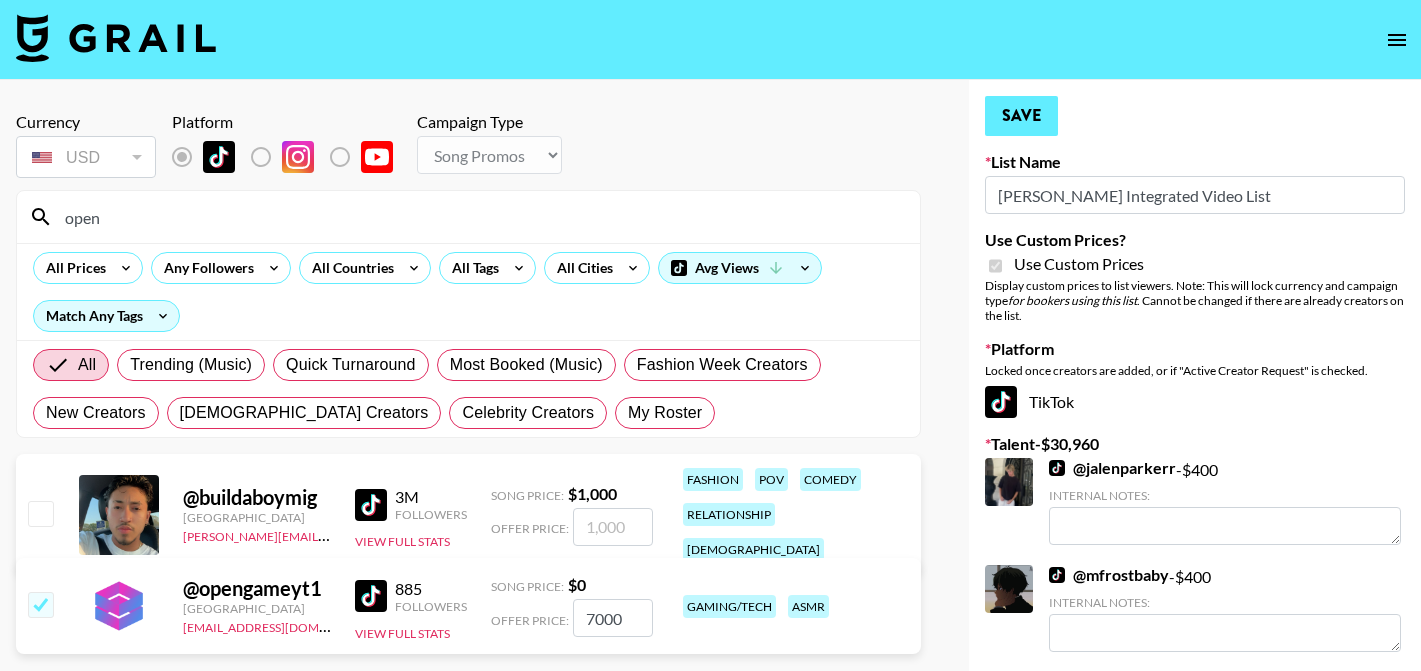 type on "7000" 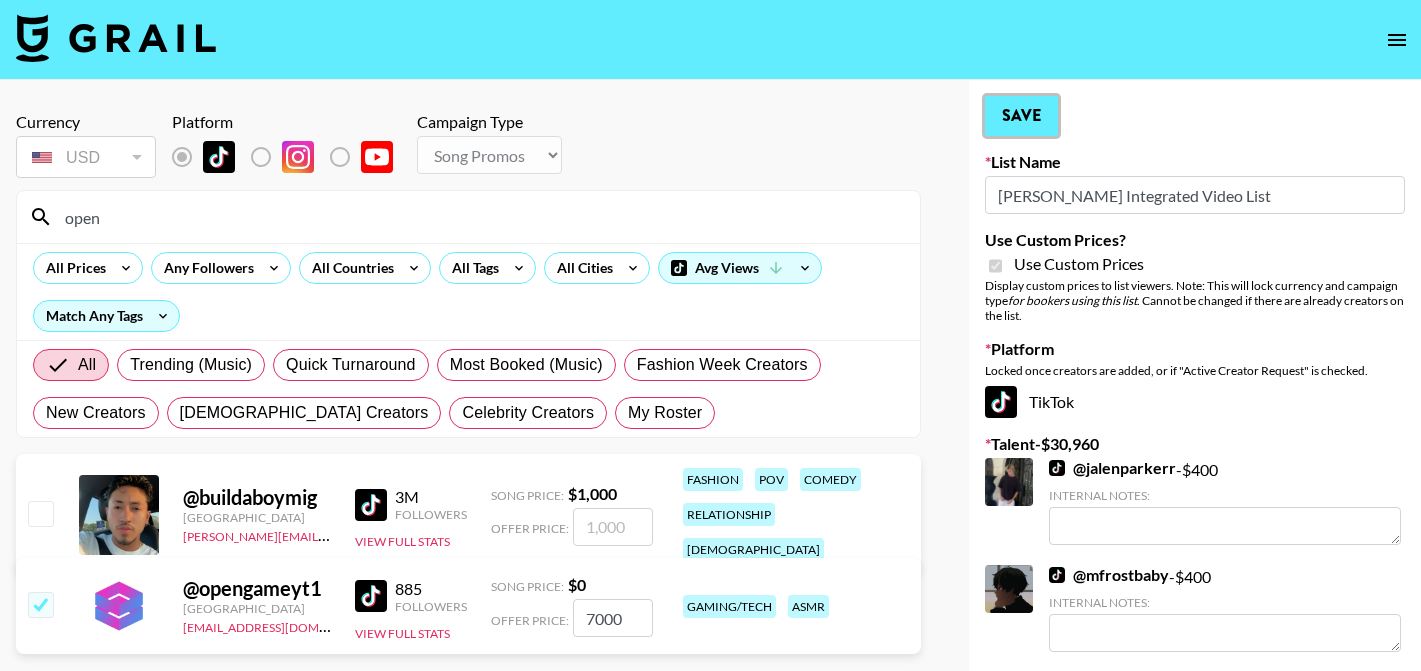 click on "Save" at bounding box center [1021, 116] 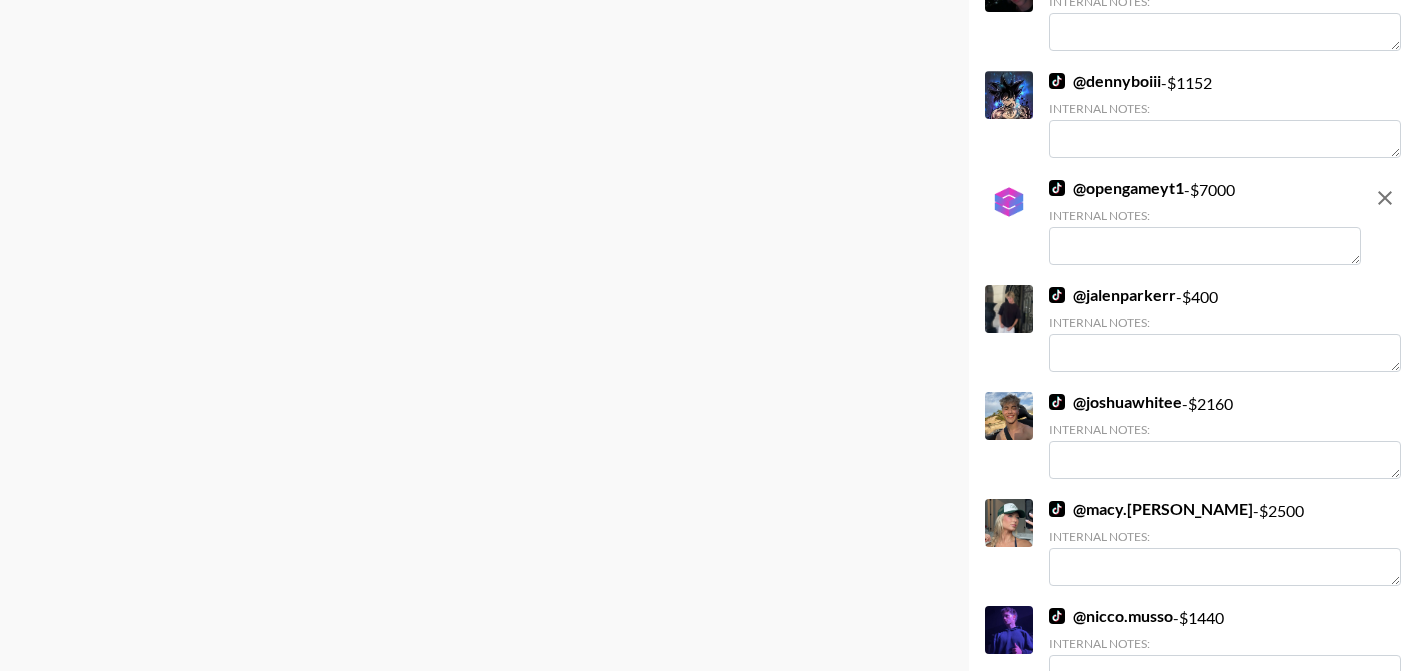 scroll, scrollTop: 1073, scrollLeft: 0, axis: vertical 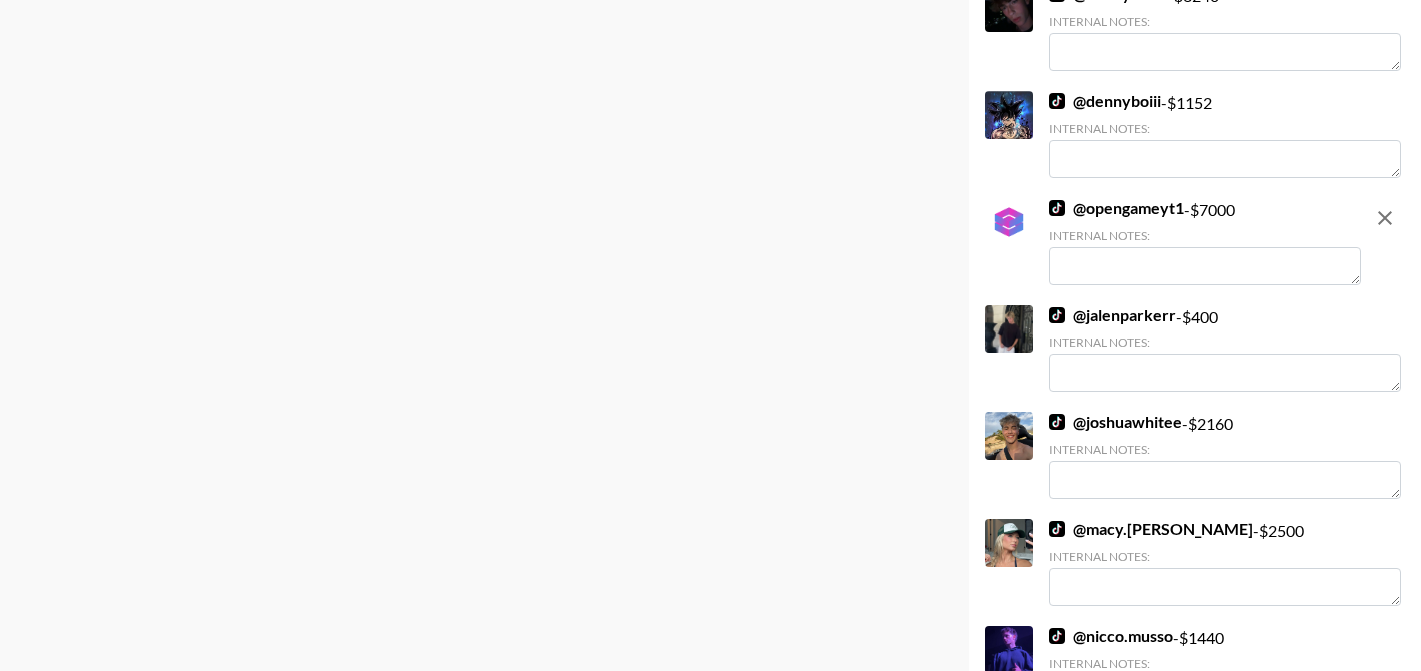 click 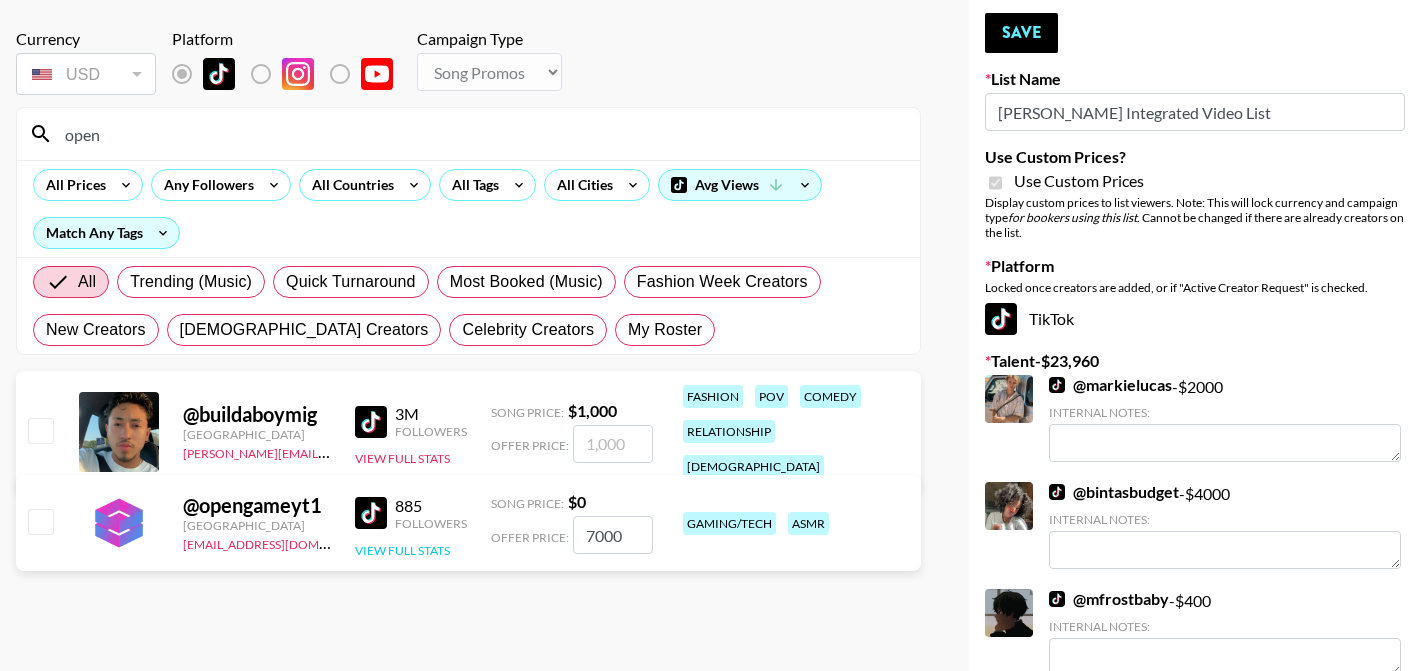 scroll, scrollTop: 100, scrollLeft: 0, axis: vertical 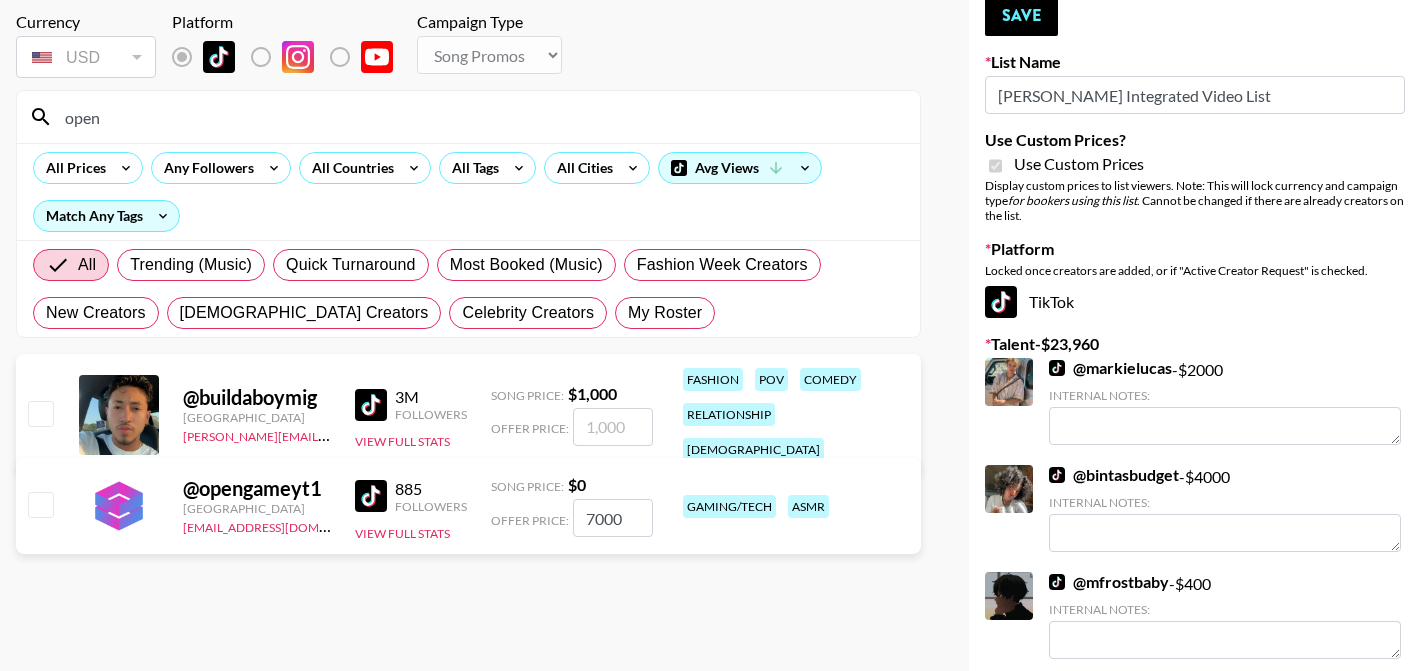 drag, startPoint x: 617, startPoint y: 510, endPoint x: 488, endPoint y: 509, distance: 129.00388 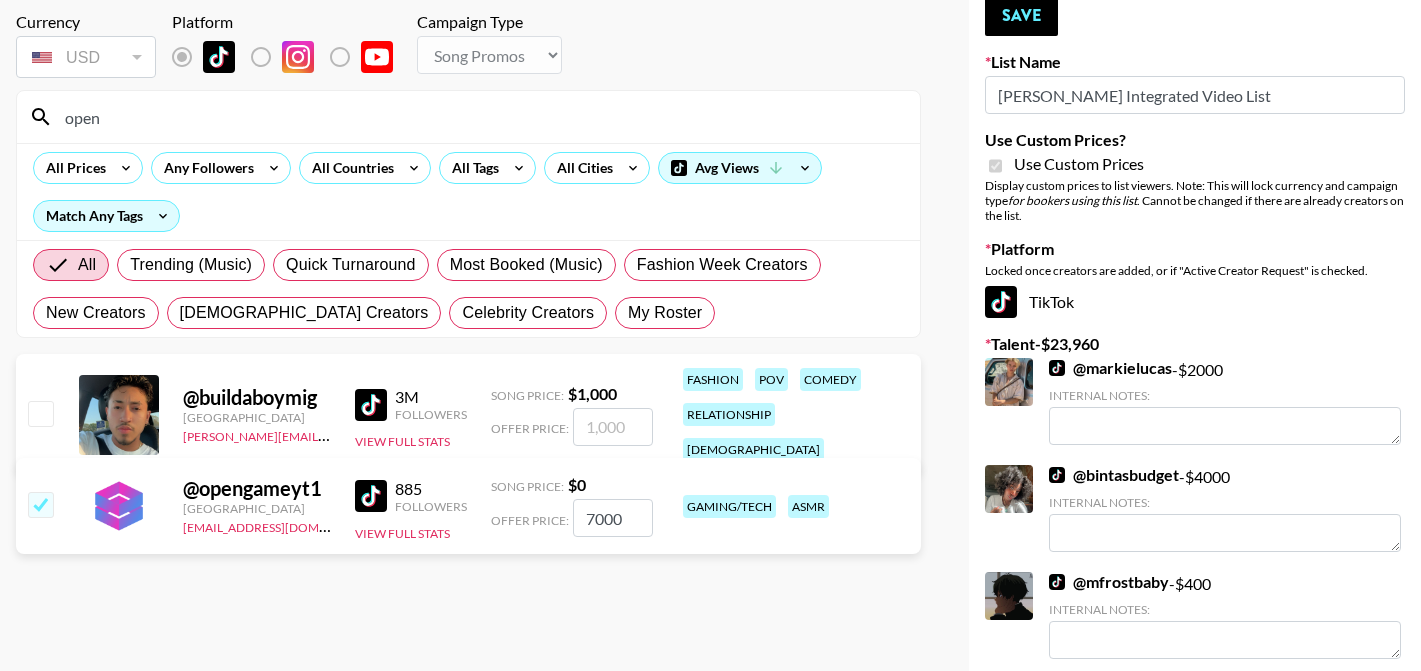 checkbox on "true" 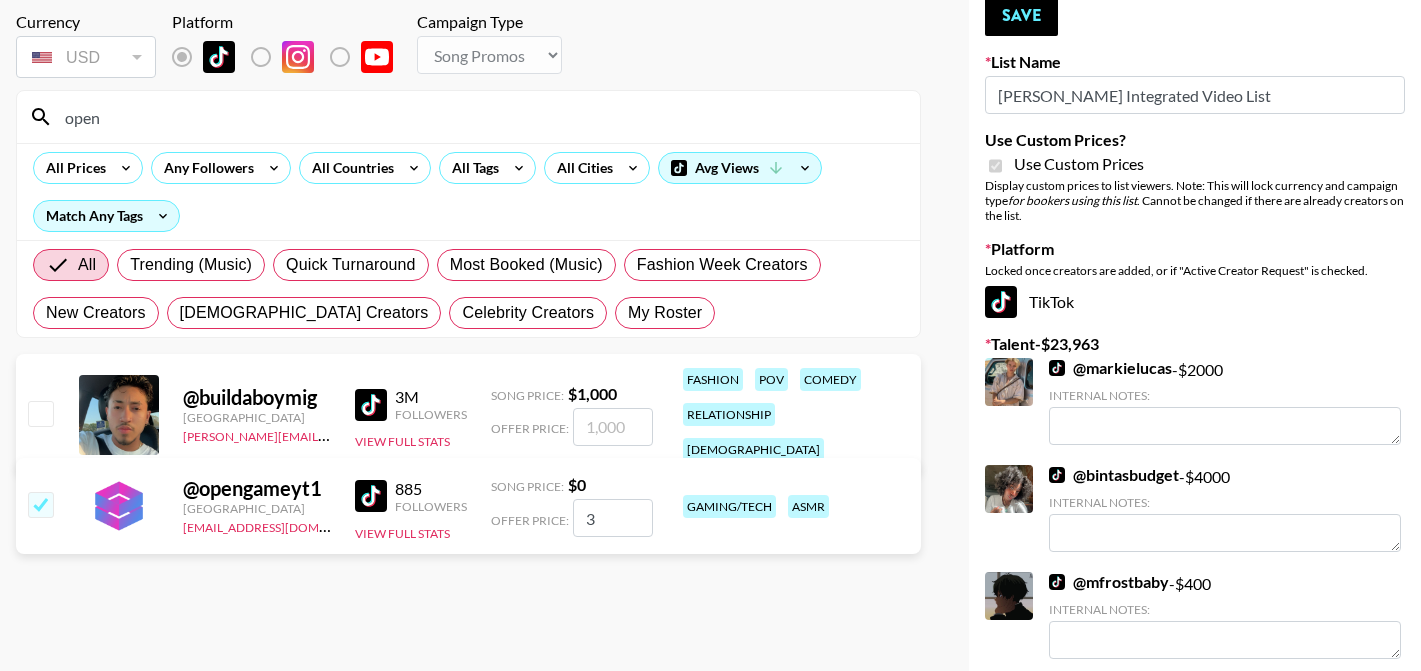 checkbox on "false" 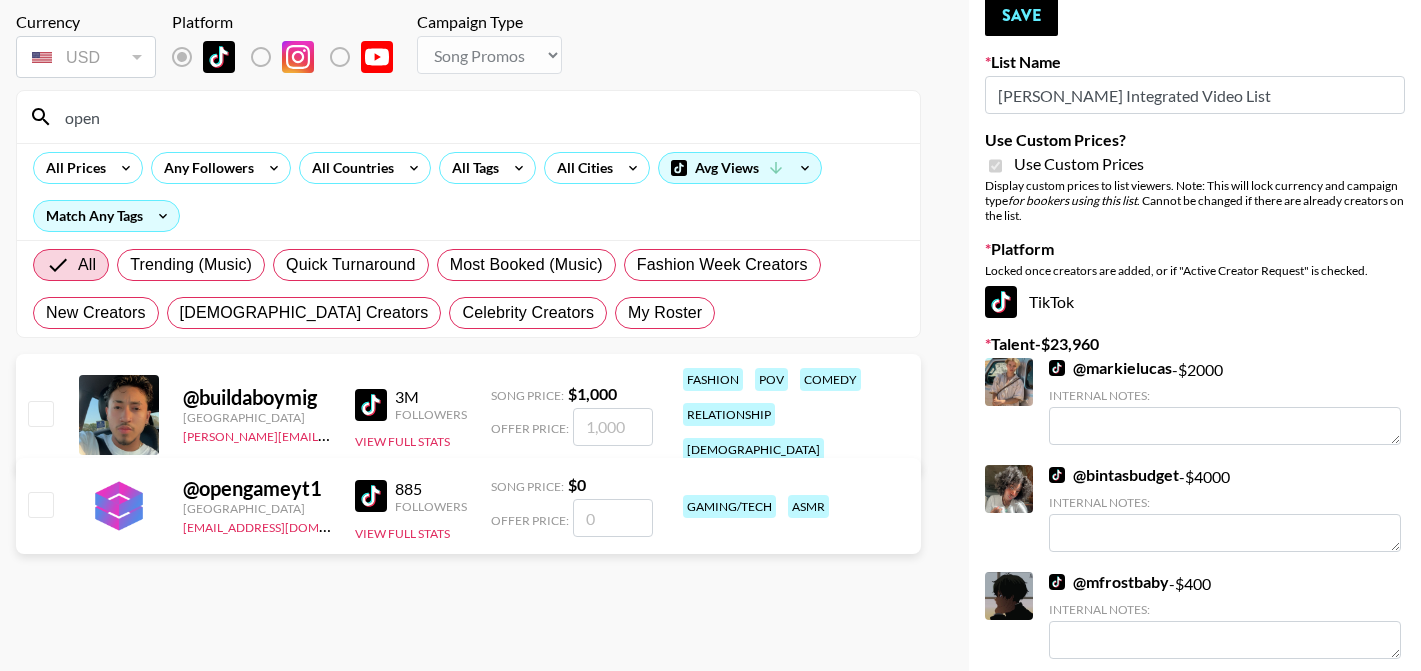 checkbox on "true" 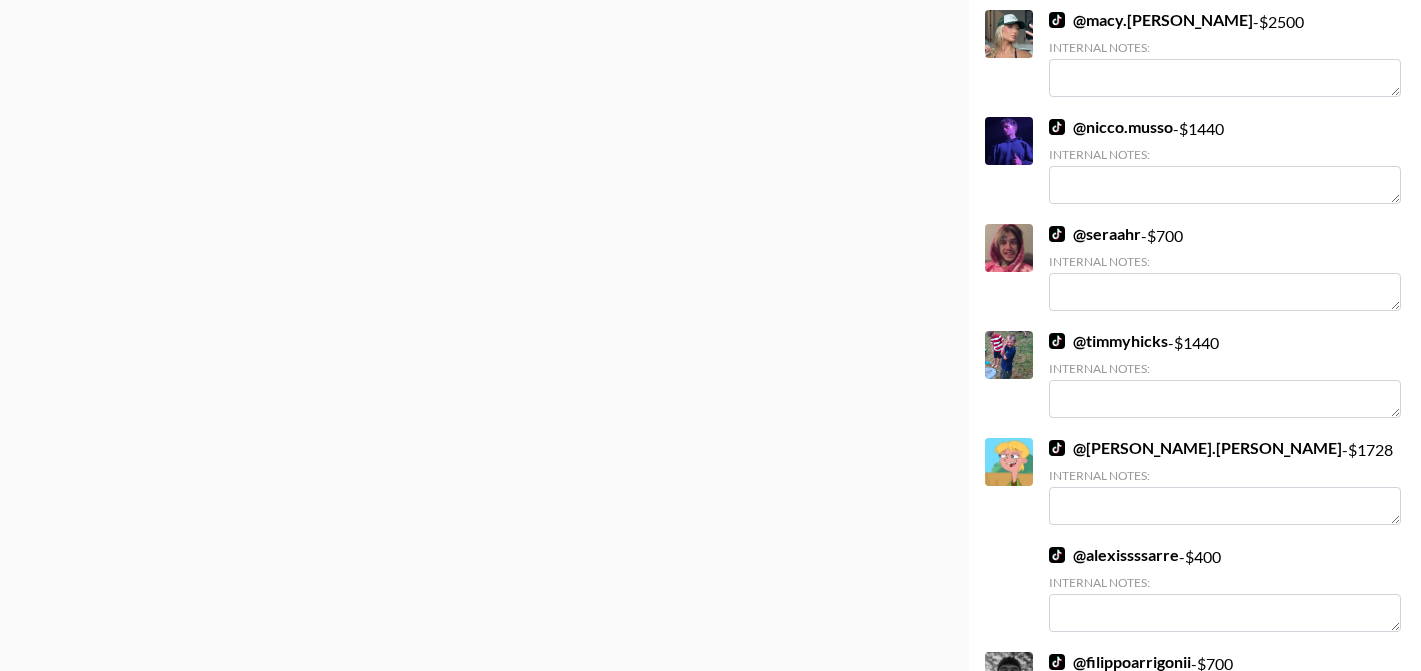scroll, scrollTop: 1809, scrollLeft: 0, axis: vertical 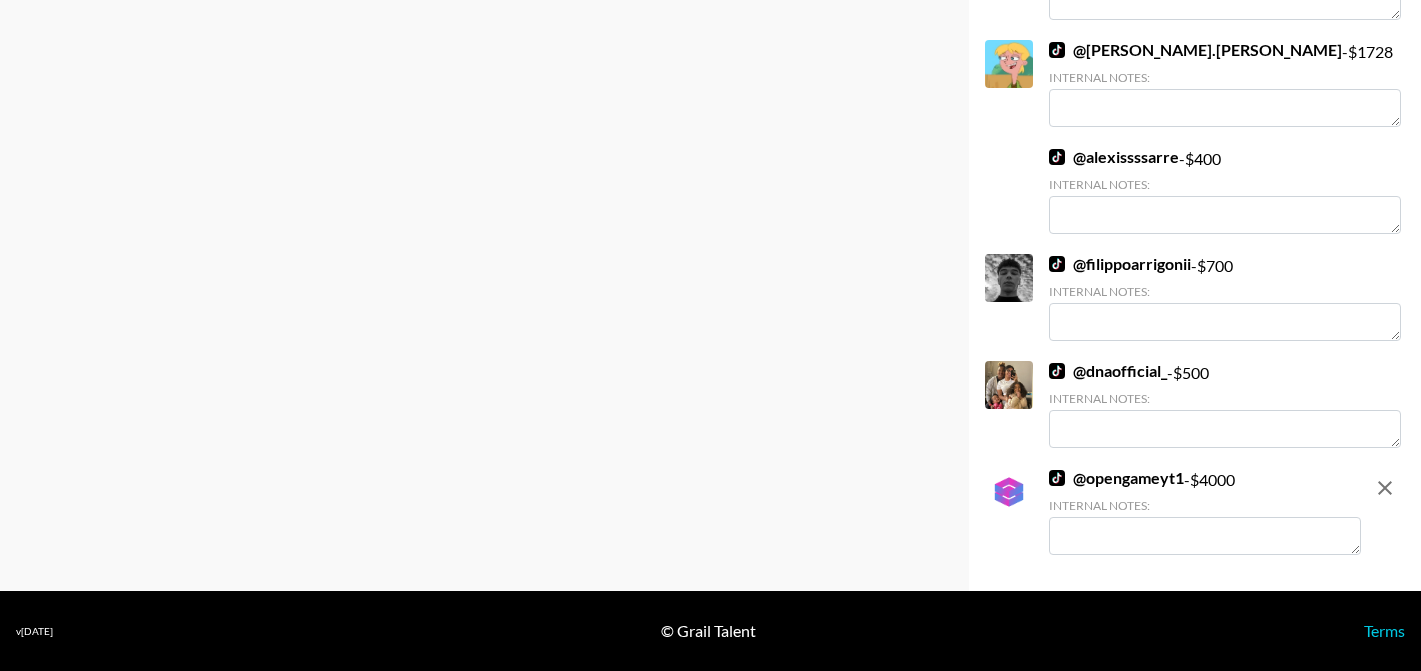 type on "4000" 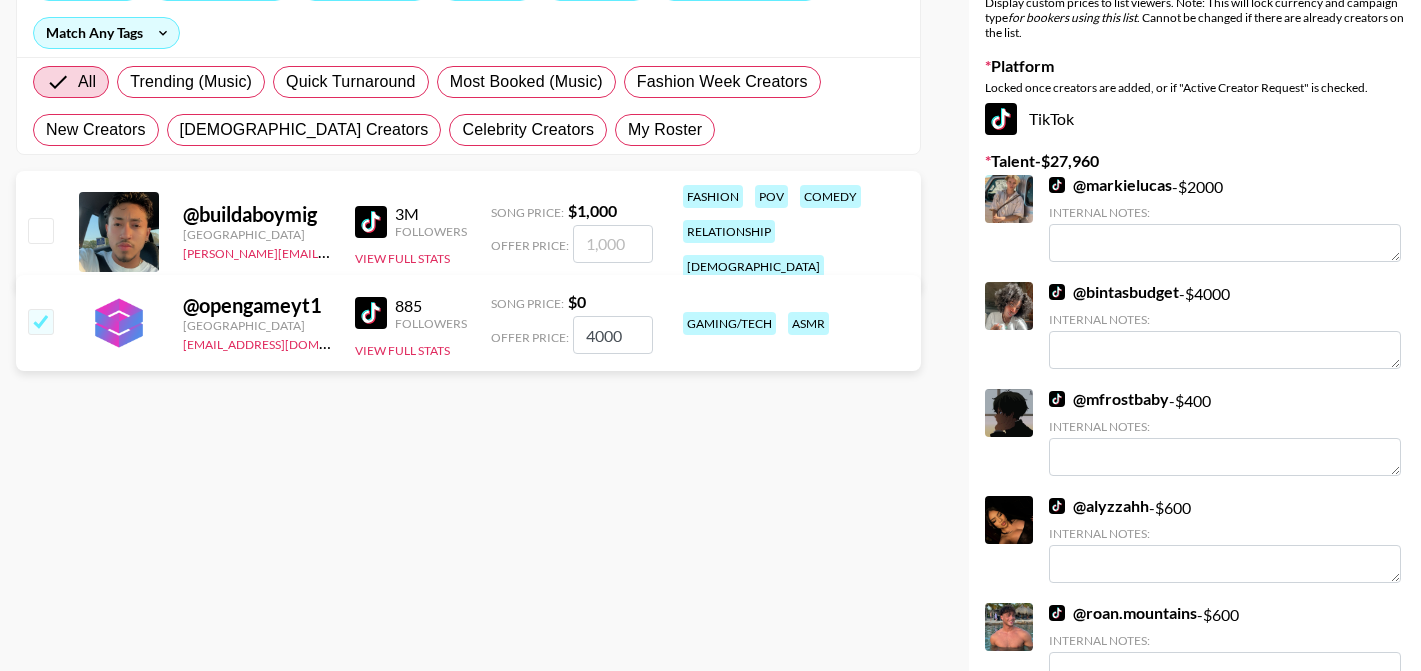 scroll, scrollTop: 0, scrollLeft: 0, axis: both 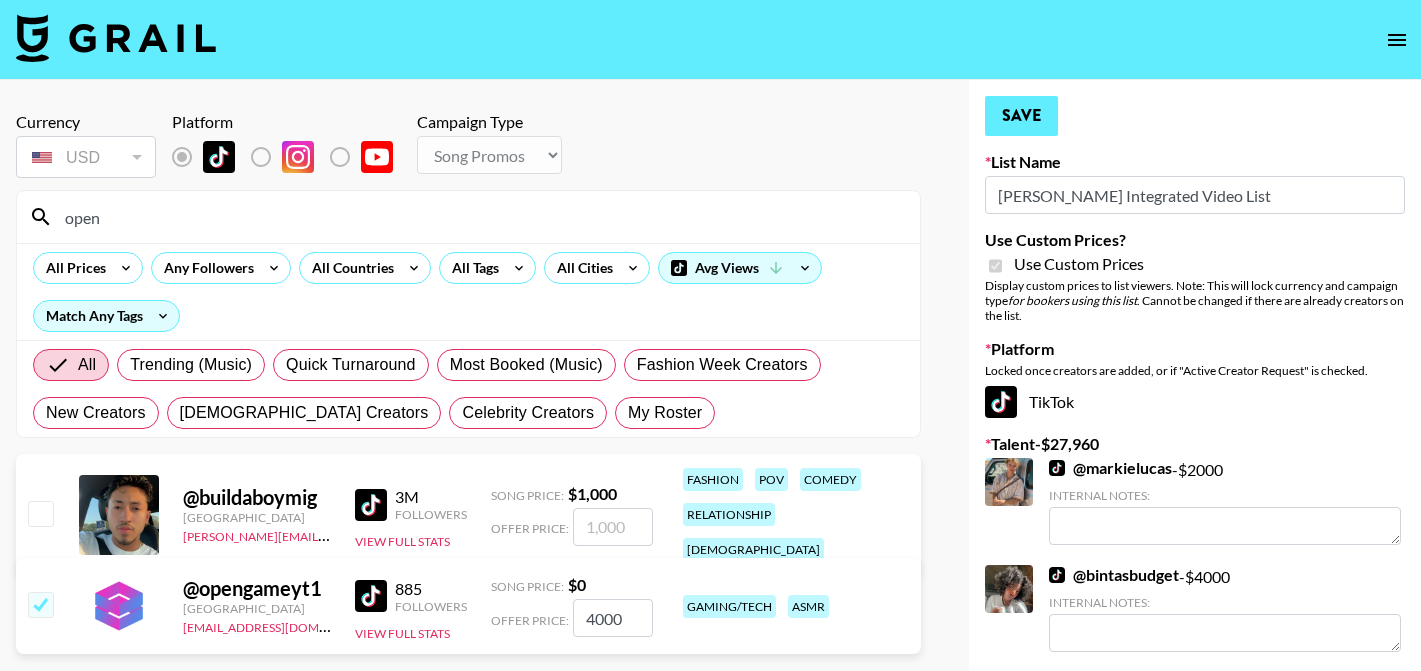 type on "$4000 Integration 60s" 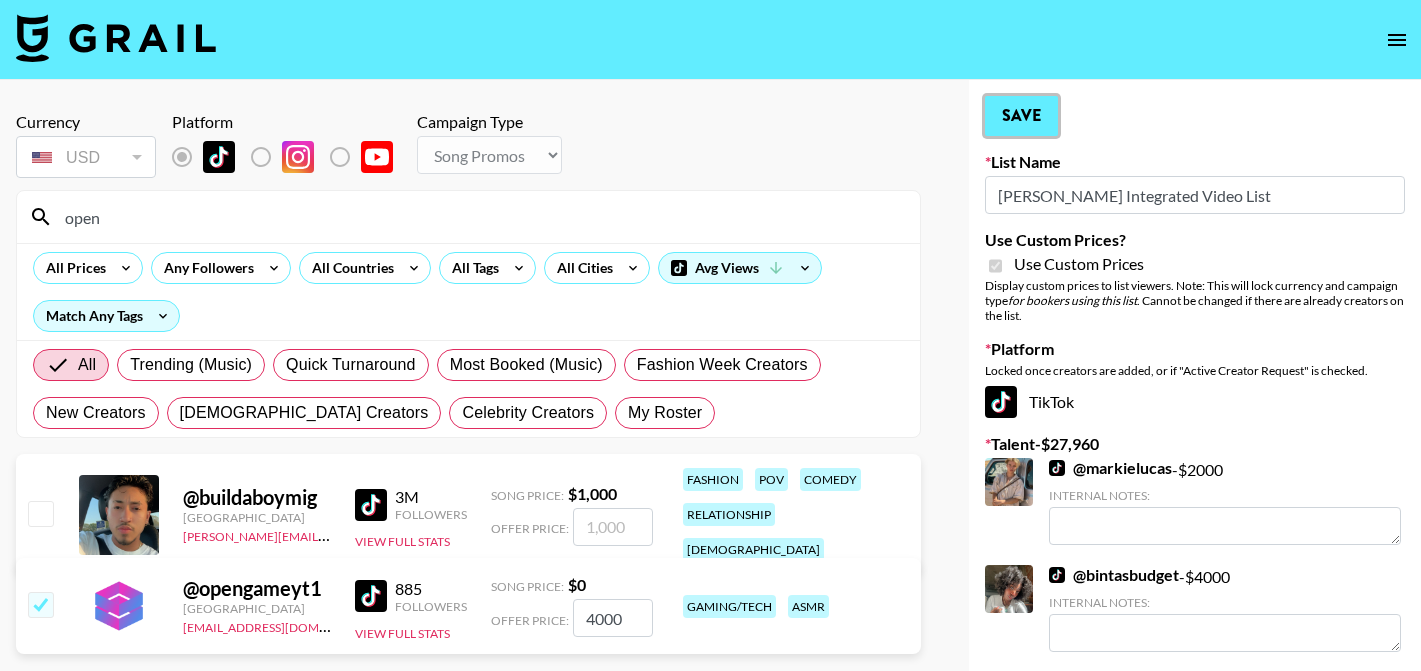 click on "Save" at bounding box center [1021, 116] 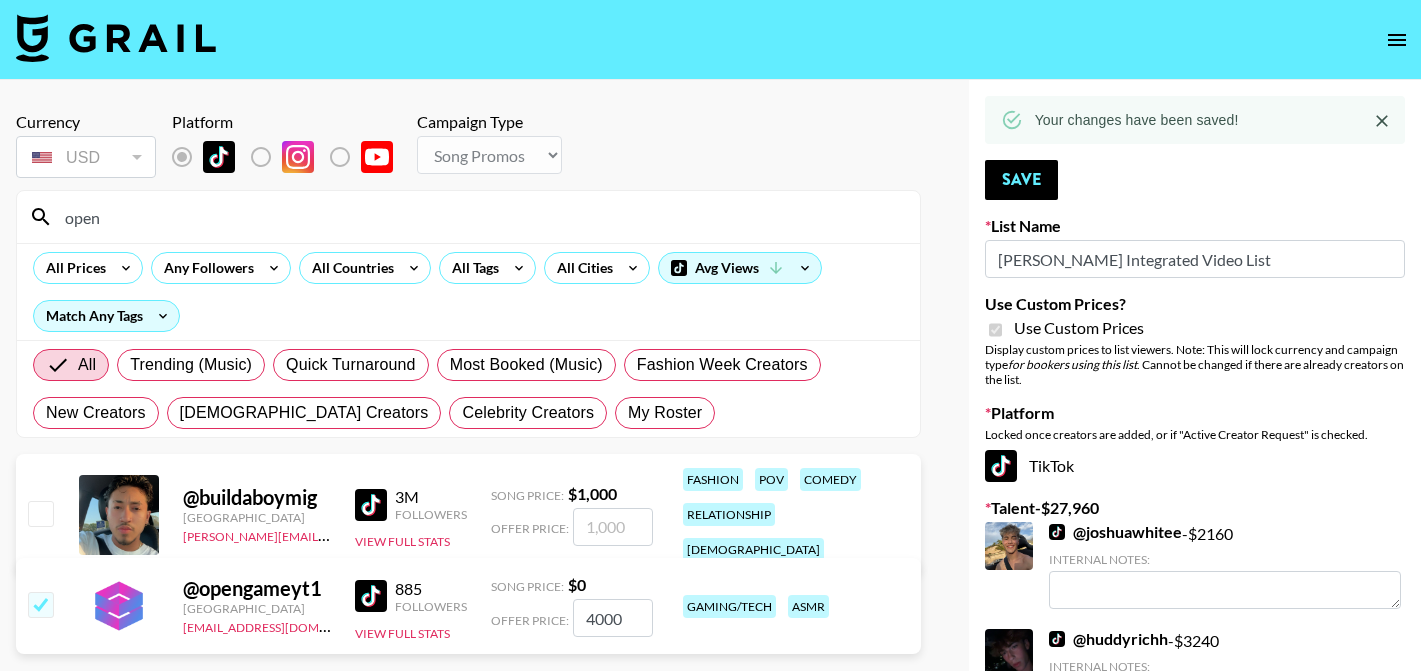 drag, startPoint x: 207, startPoint y: 230, endPoint x: -68, endPoint y: 240, distance: 275.18176 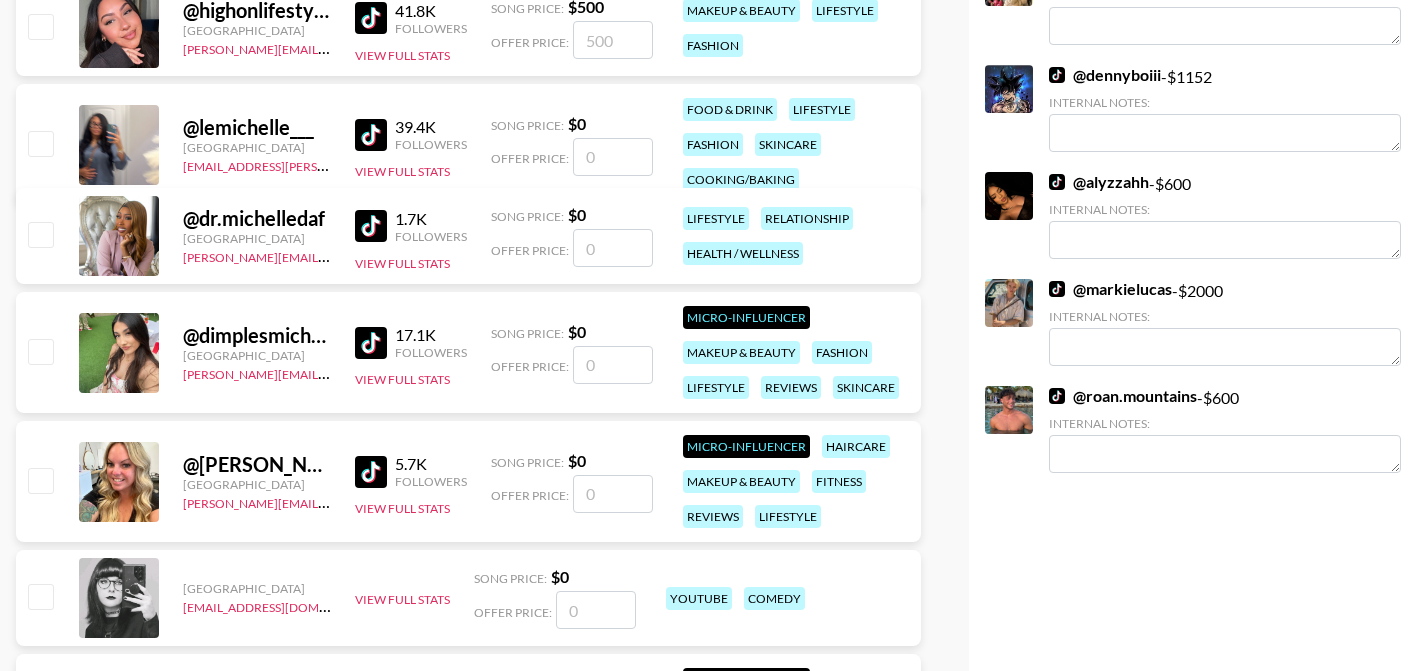 scroll, scrollTop: 2300, scrollLeft: 0, axis: vertical 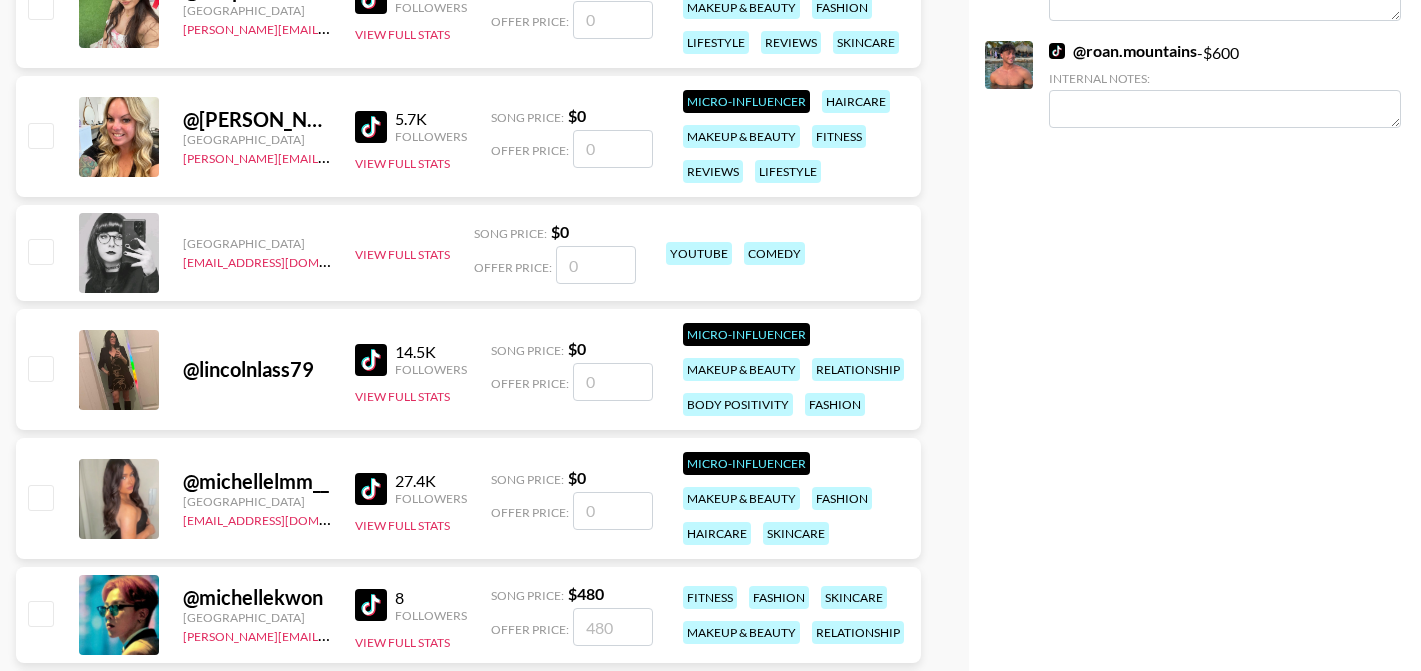 type on "[PERSON_NAME]" 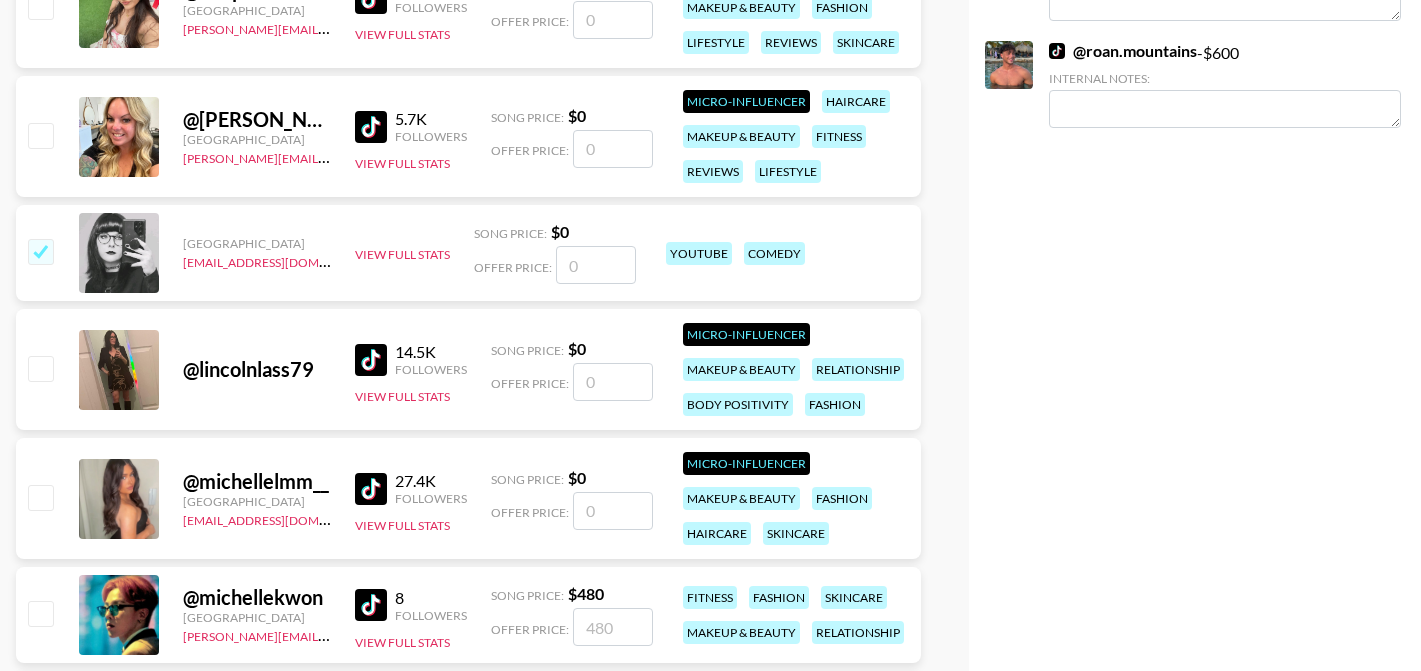 checkbox on "true" 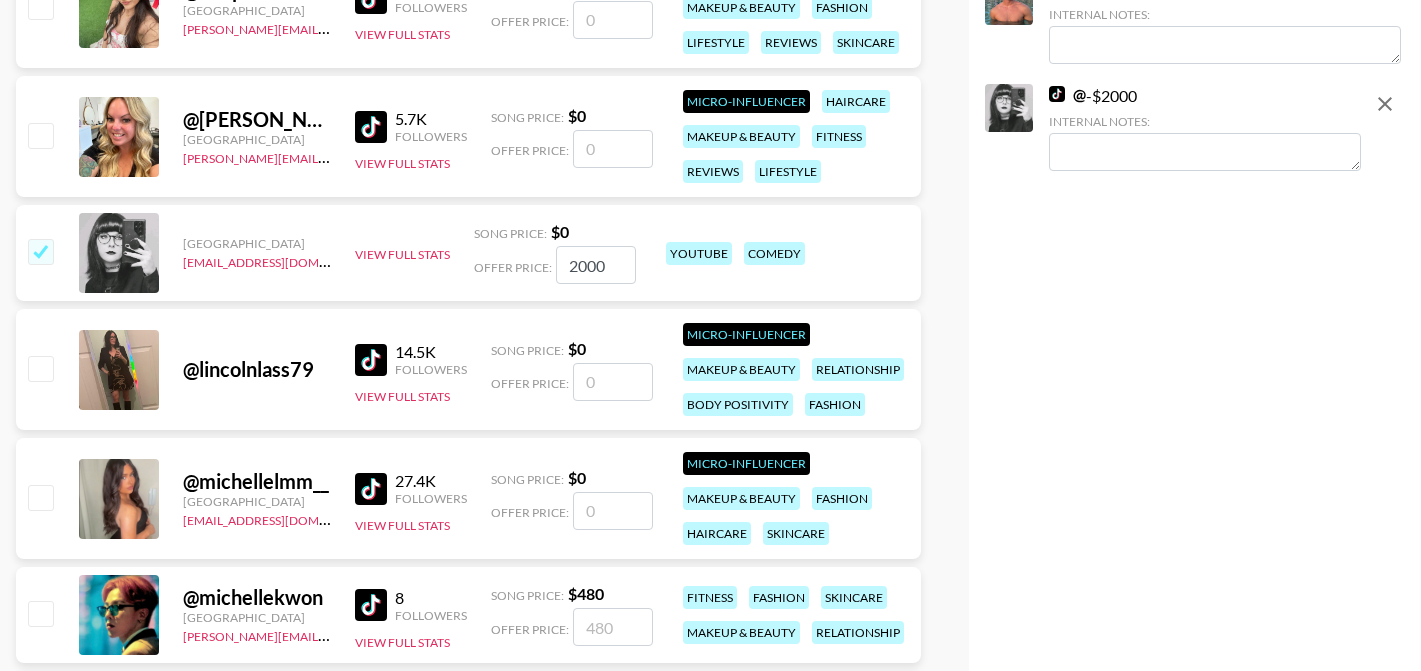 type on "2000" 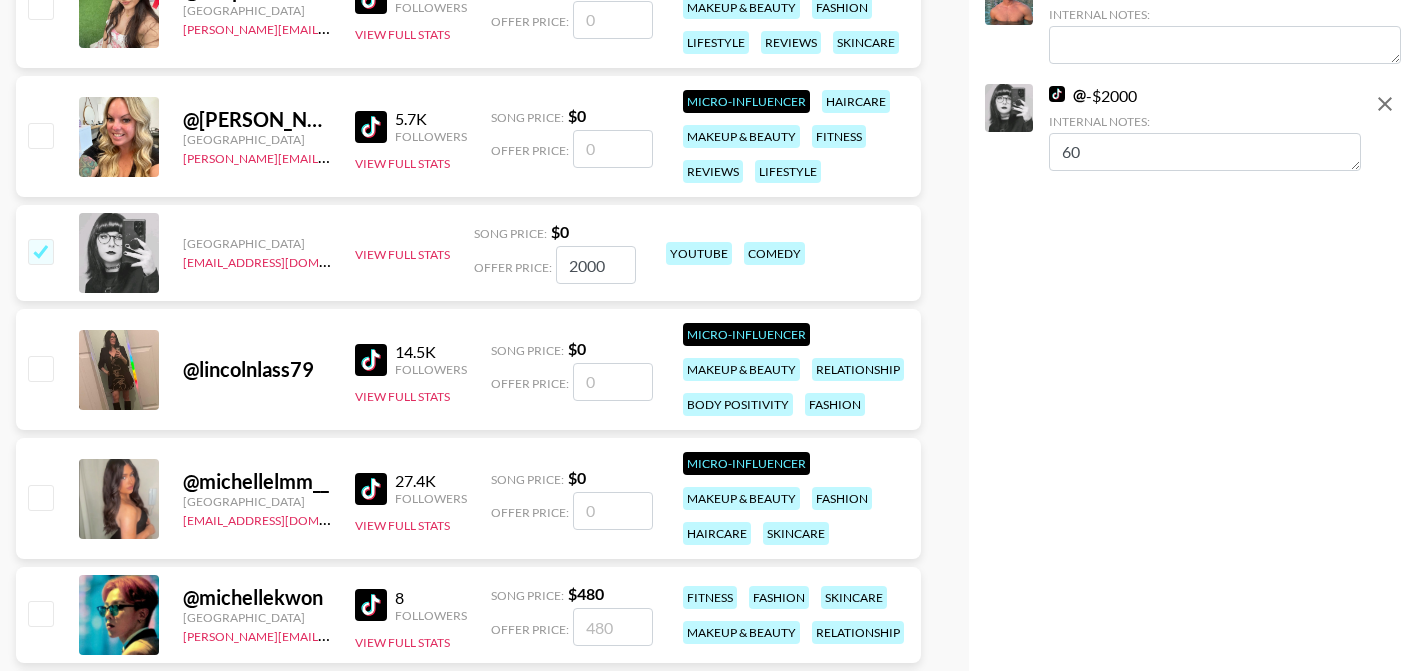 type on "6" 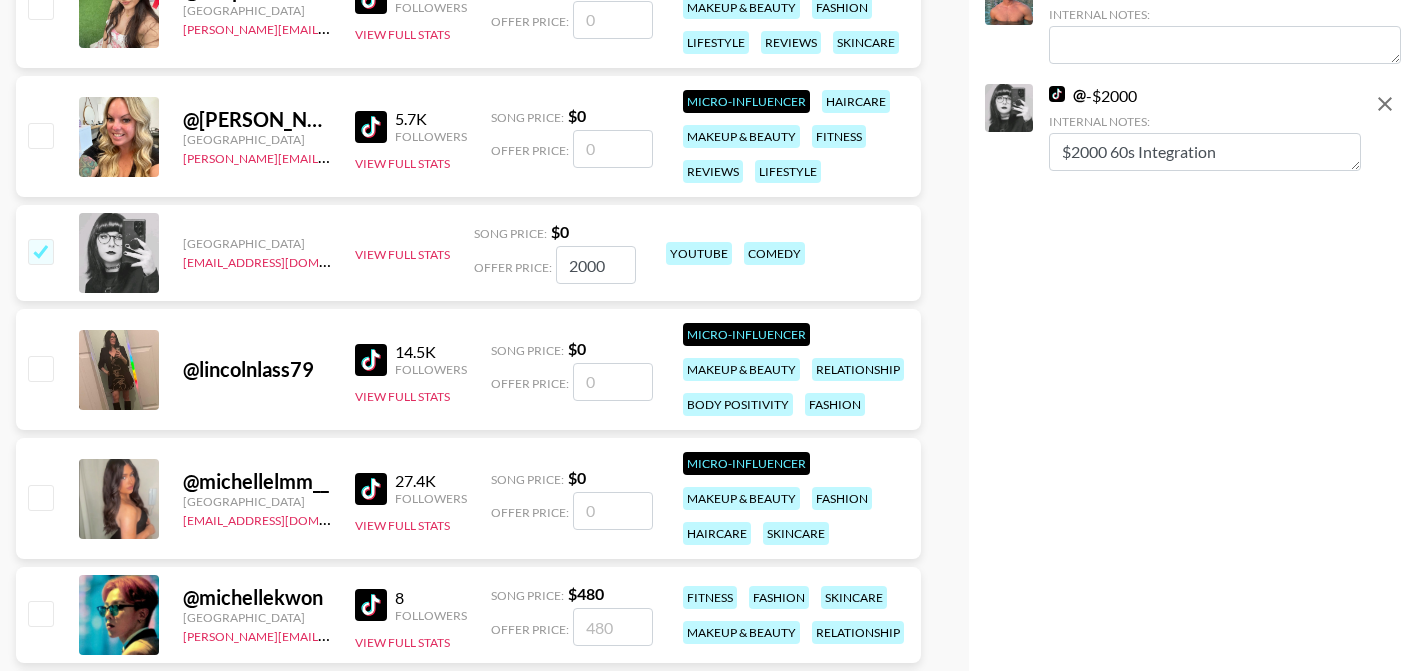 type on "$2000 60s Integration" 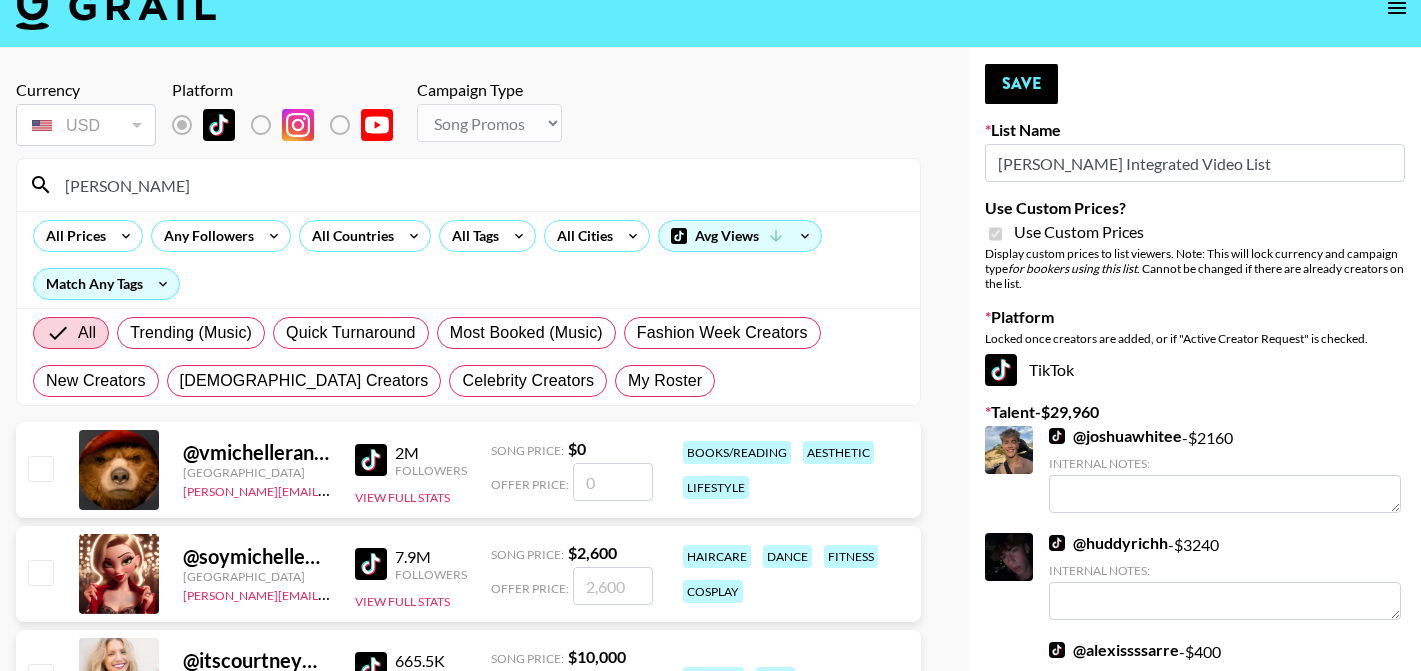 scroll, scrollTop: 0, scrollLeft: 0, axis: both 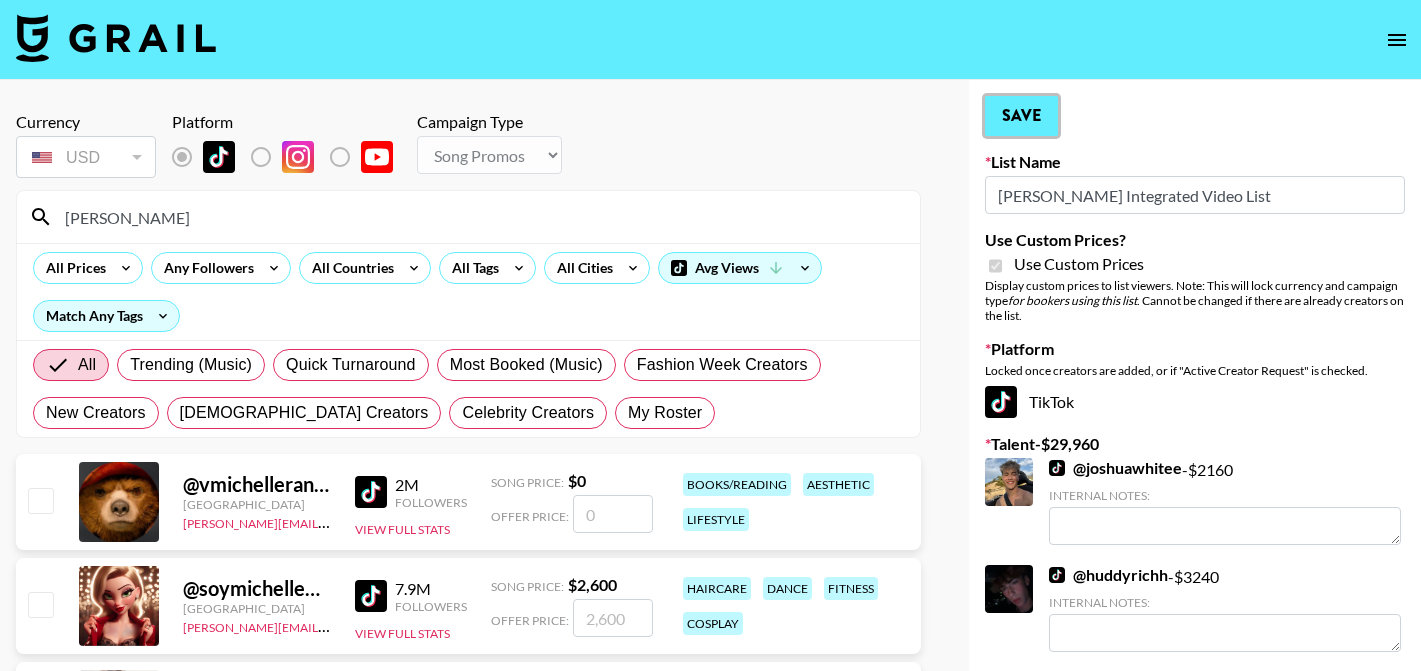 click on "Save" at bounding box center (1021, 116) 